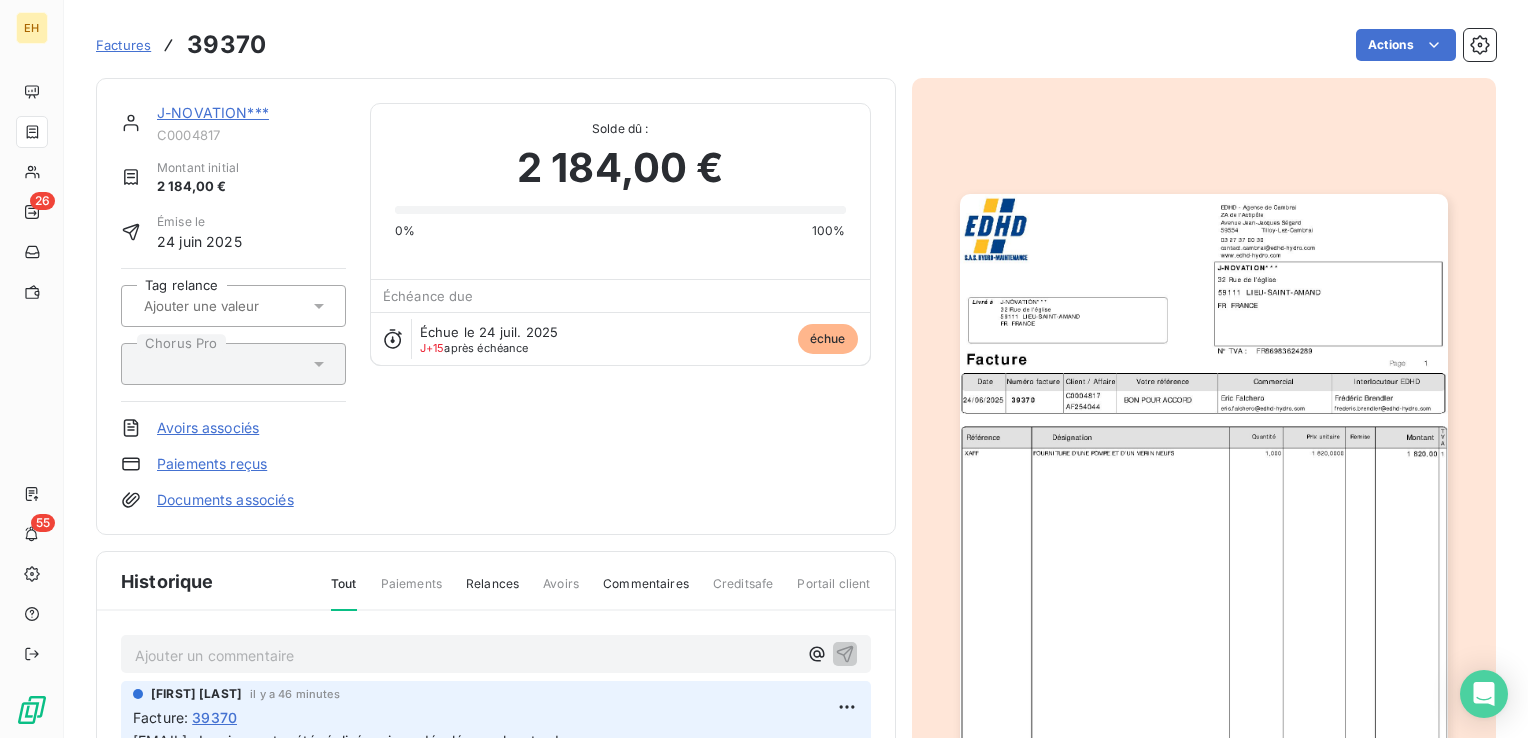 scroll, scrollTop: 0, scrollLeft: 0, axis: both 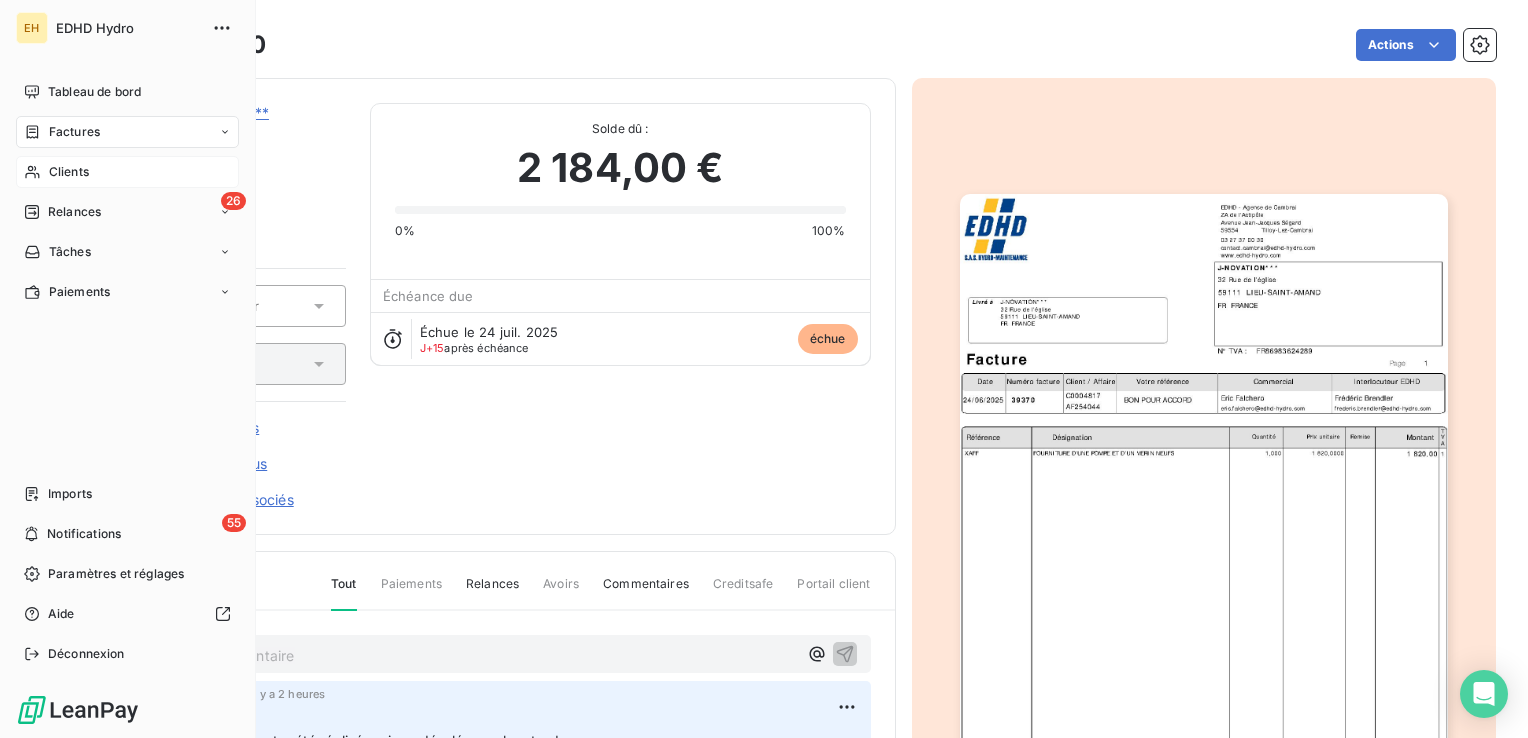 click on "Clients" at bounding box center [69, 172] 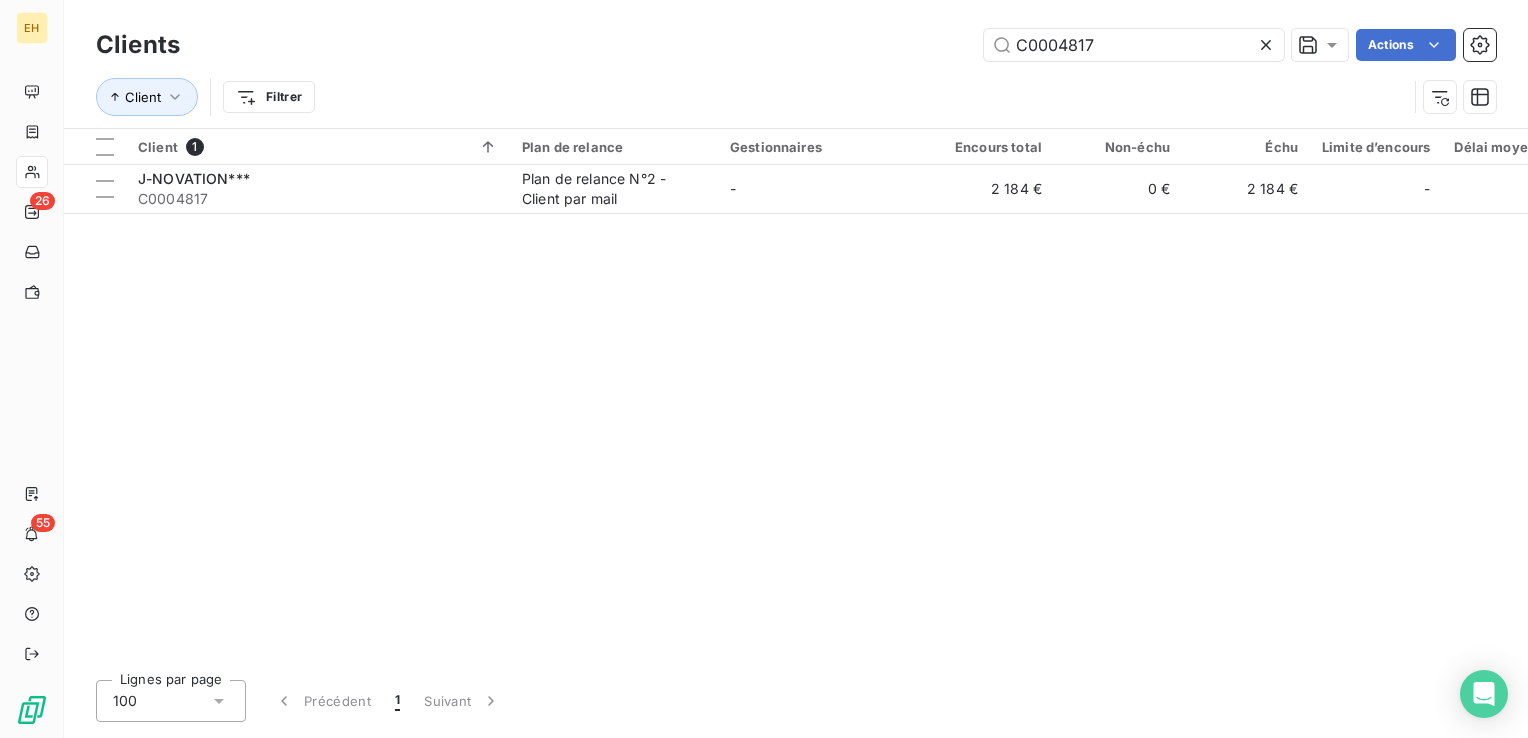 drag, startPoint x: 1111, startPoint y: 54, endPoint x: 936, endPoint y: 45, distance: 175.23128 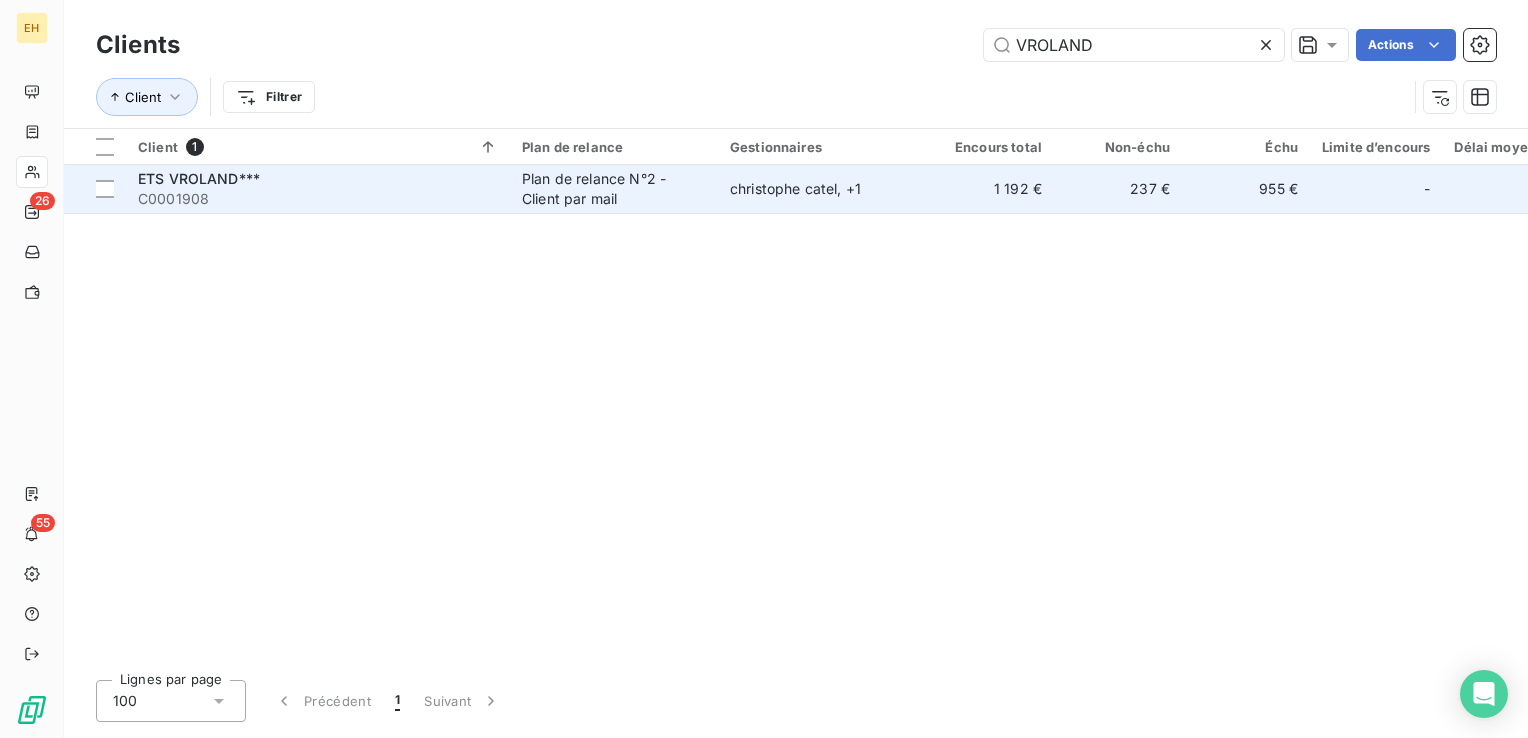 type on "VROLAND" 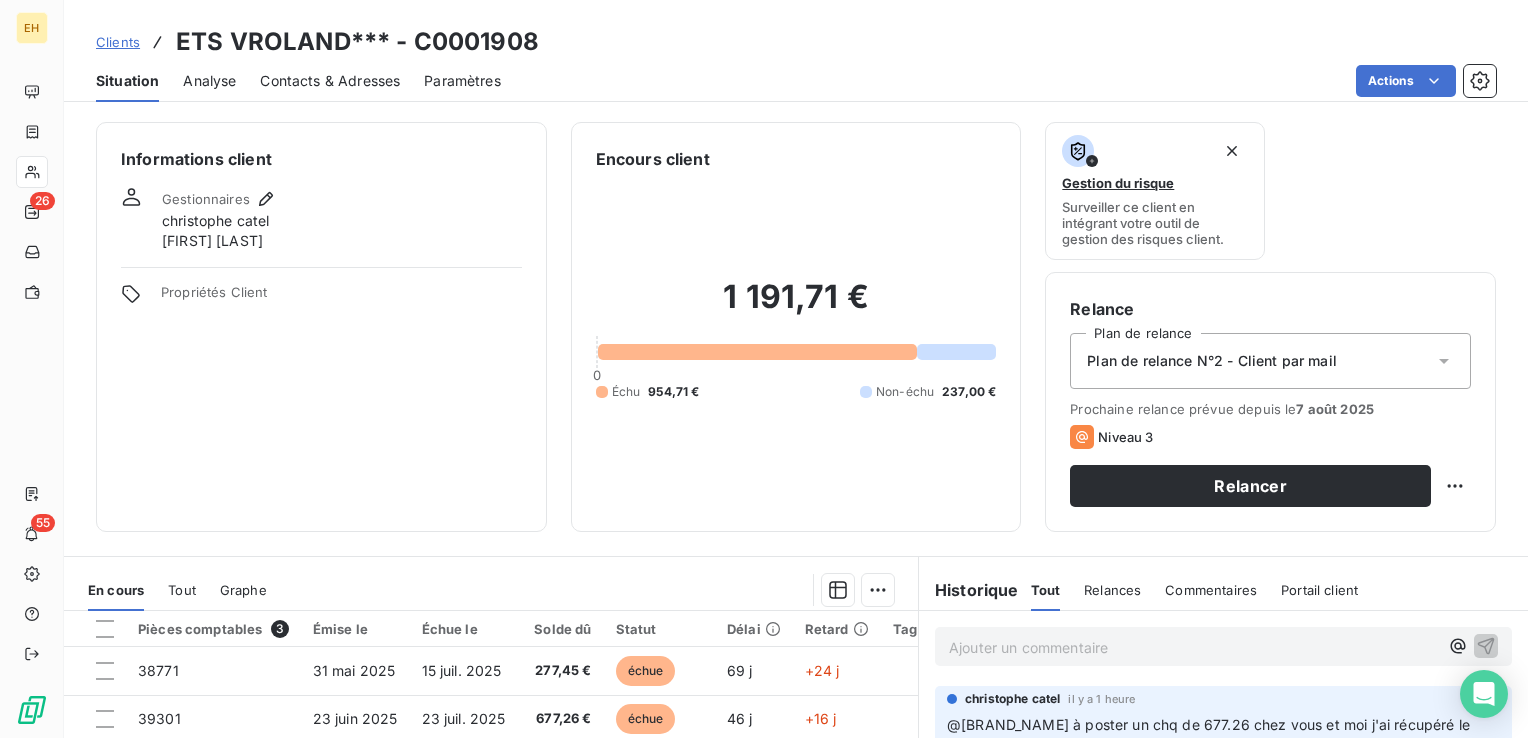 scroll, scrollTop: 100, scrollLeft: 0, axis: vertical 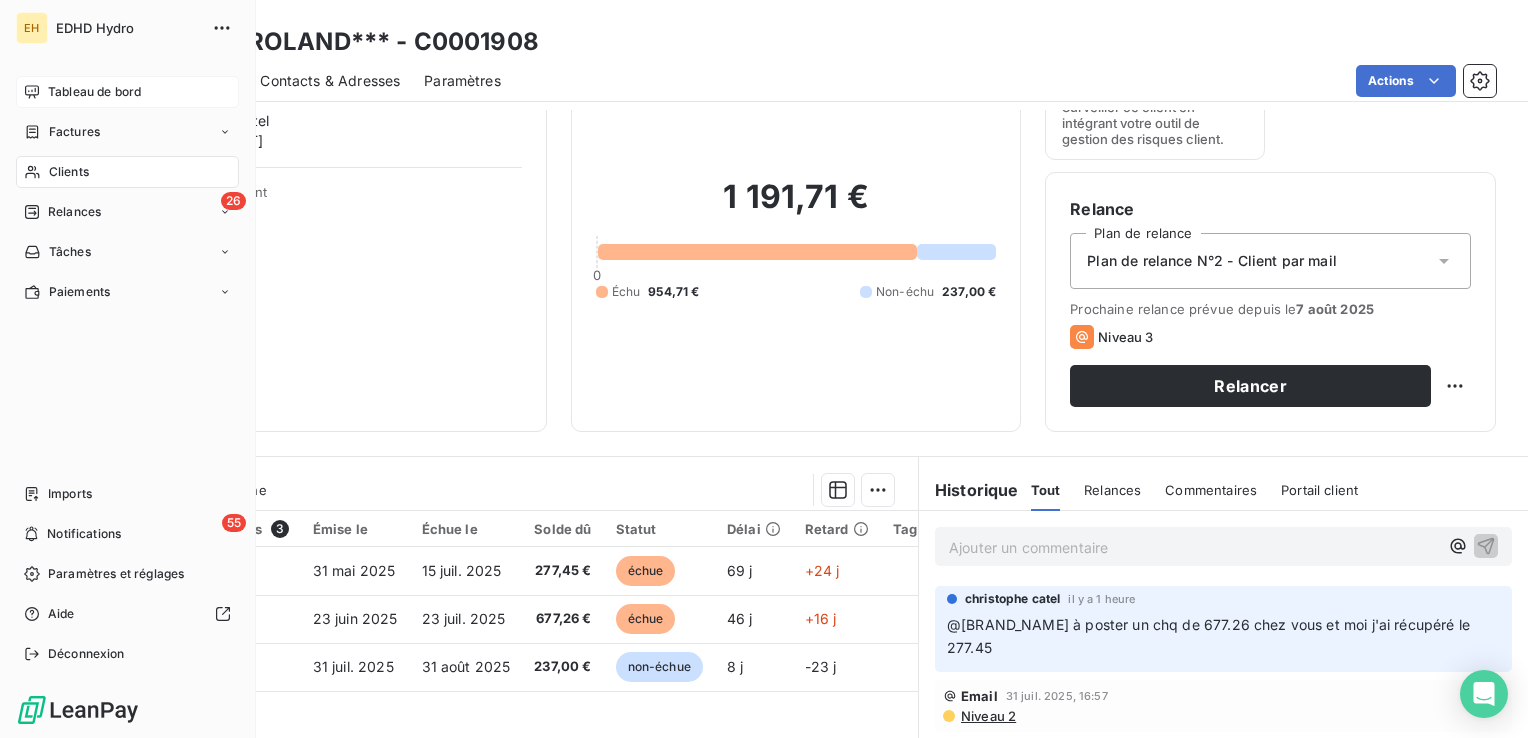 click on "Tableau de bord" at bounding box center [94, 92] 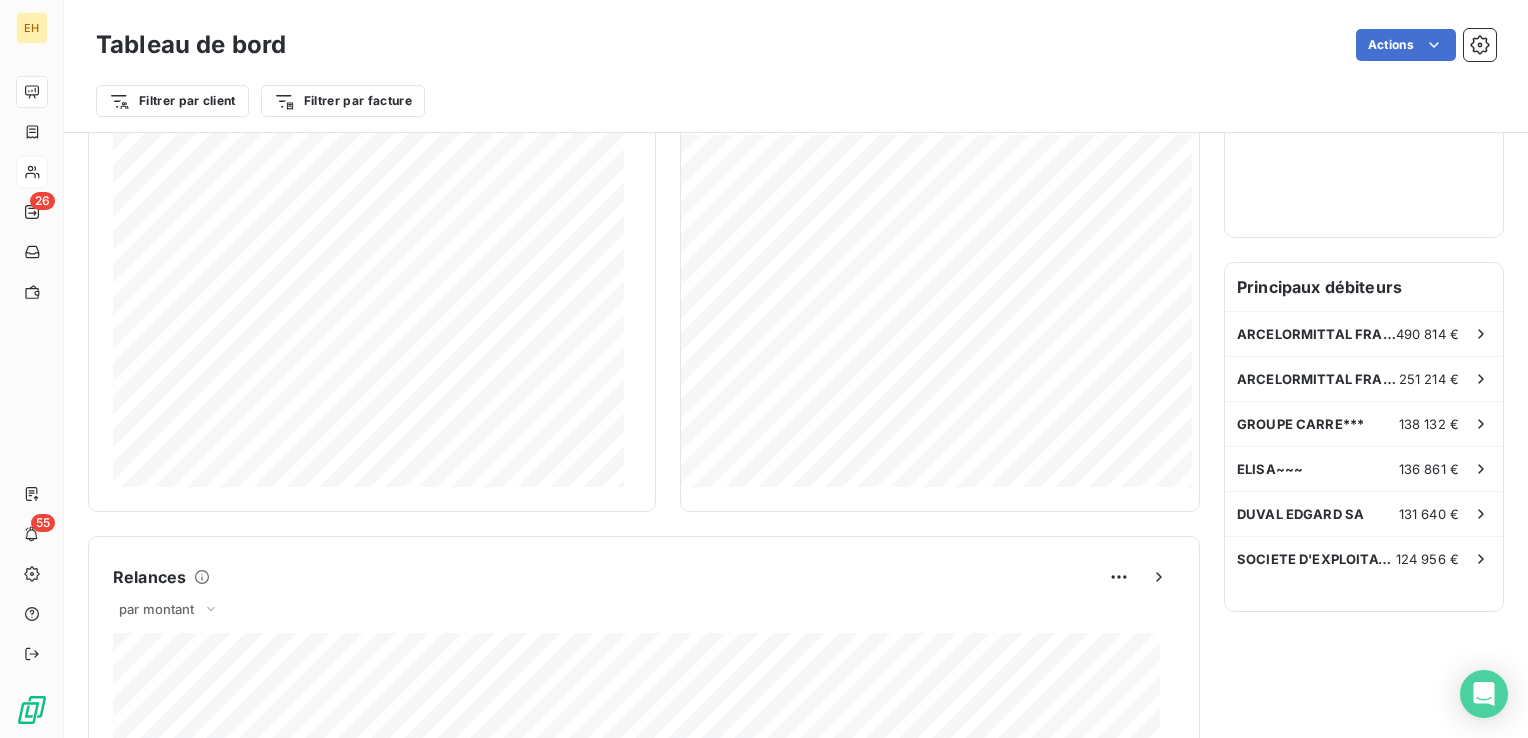 scroll, scrollTop: 500, scrollLeft: 0, axis: vertical 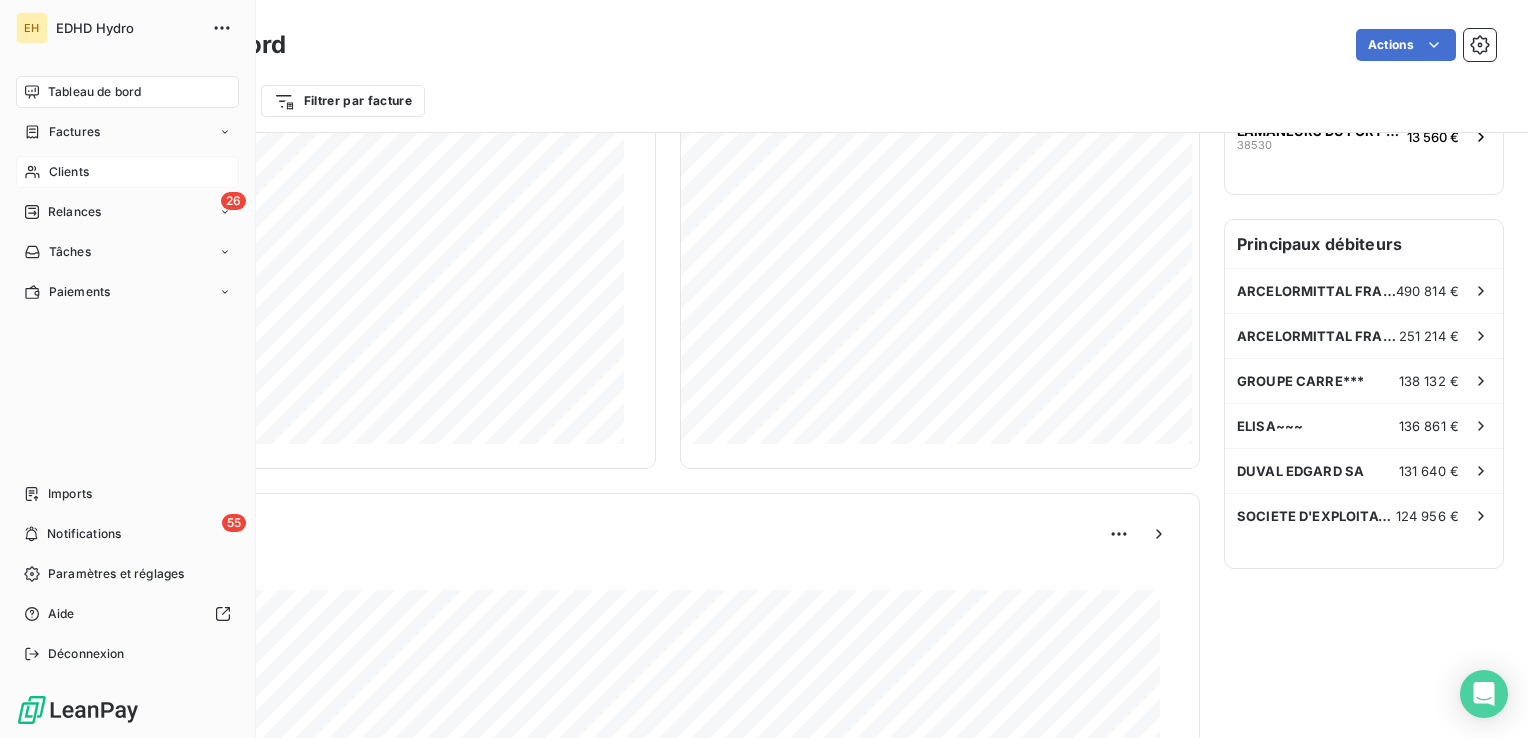 click on "Clients" at bounding box center [69, 172] 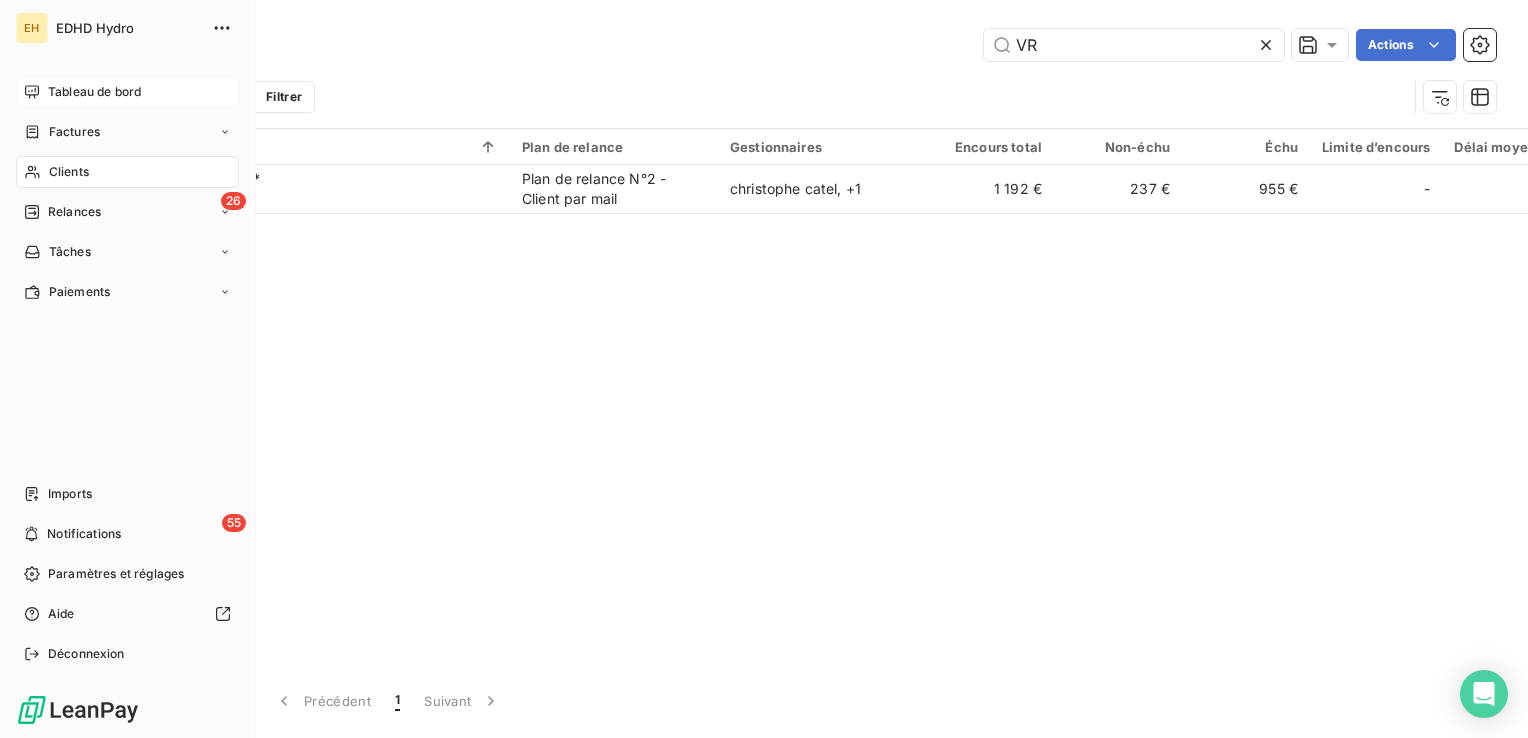 type on "V" 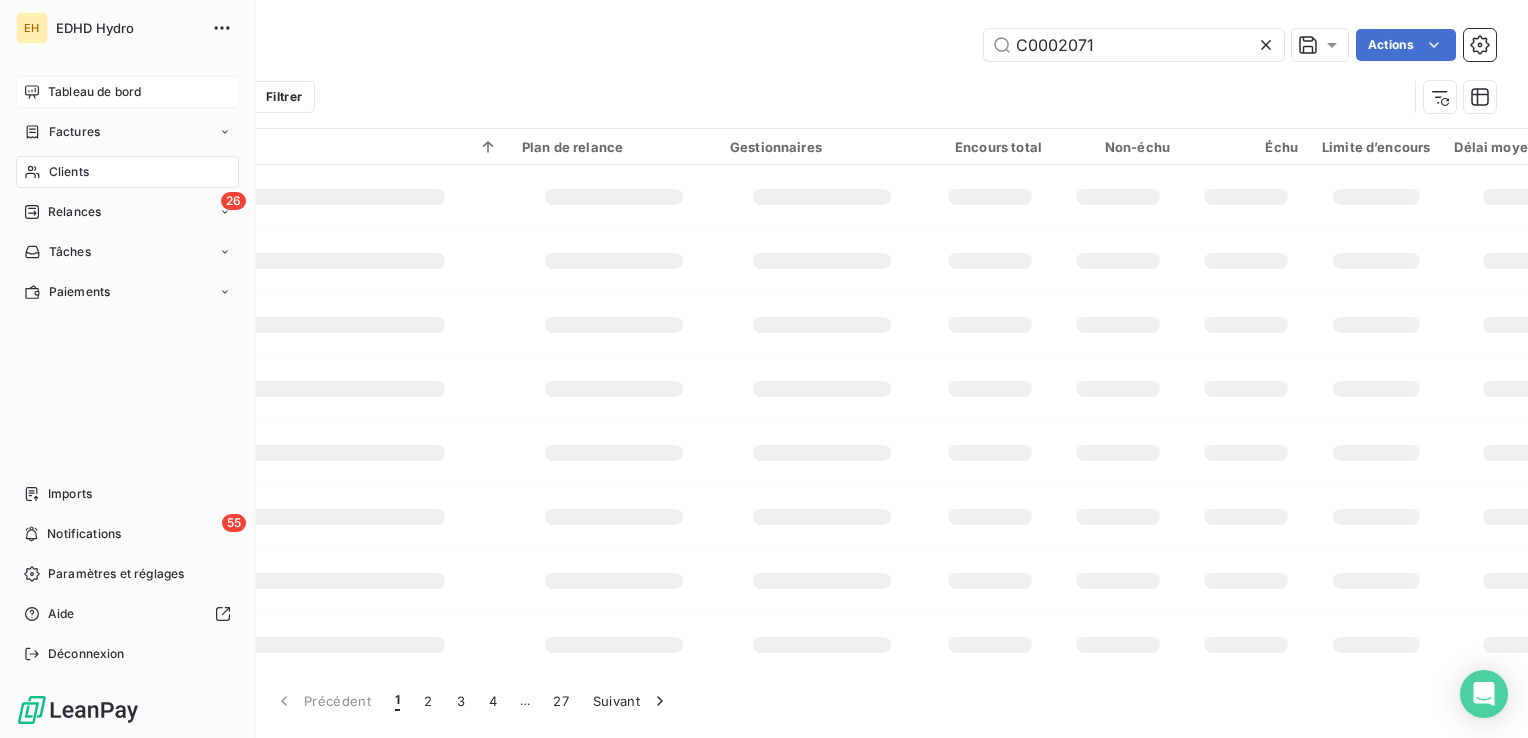 type on "C0002071" 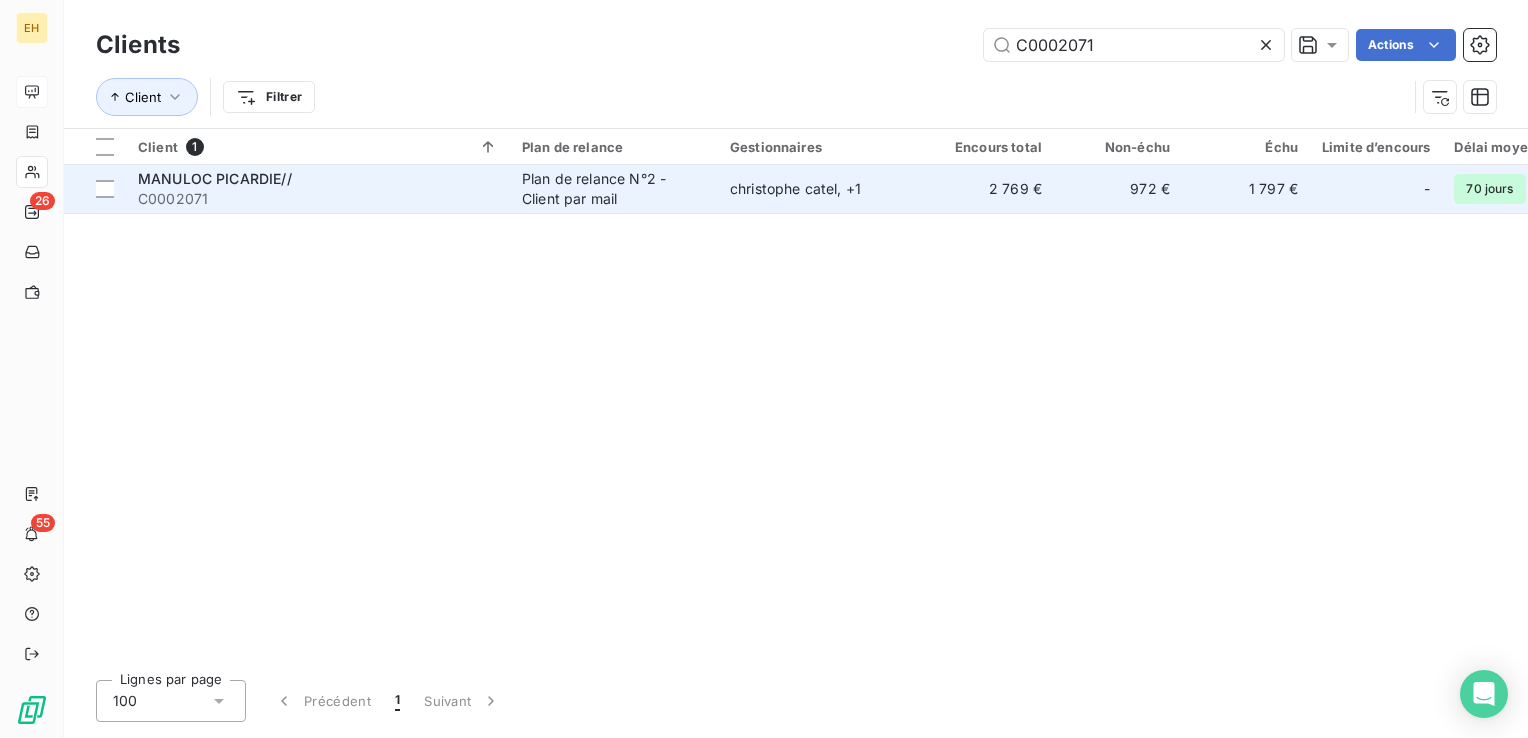 click on "MANULOC PICARDIE//" at bounding box center [215, 178] 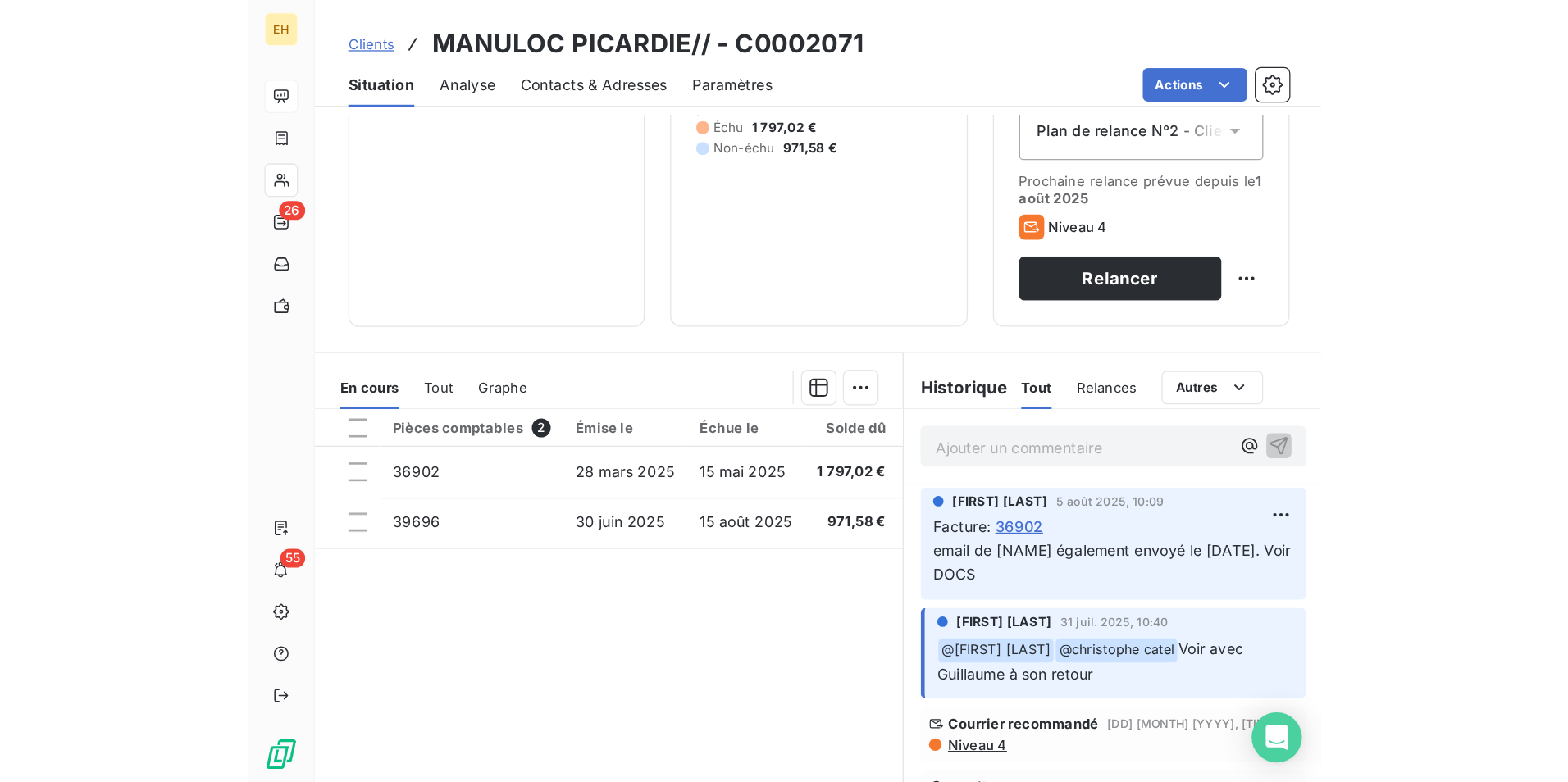 scroll, scrollTop: 50, scrollLeft: 0, axis: vertical 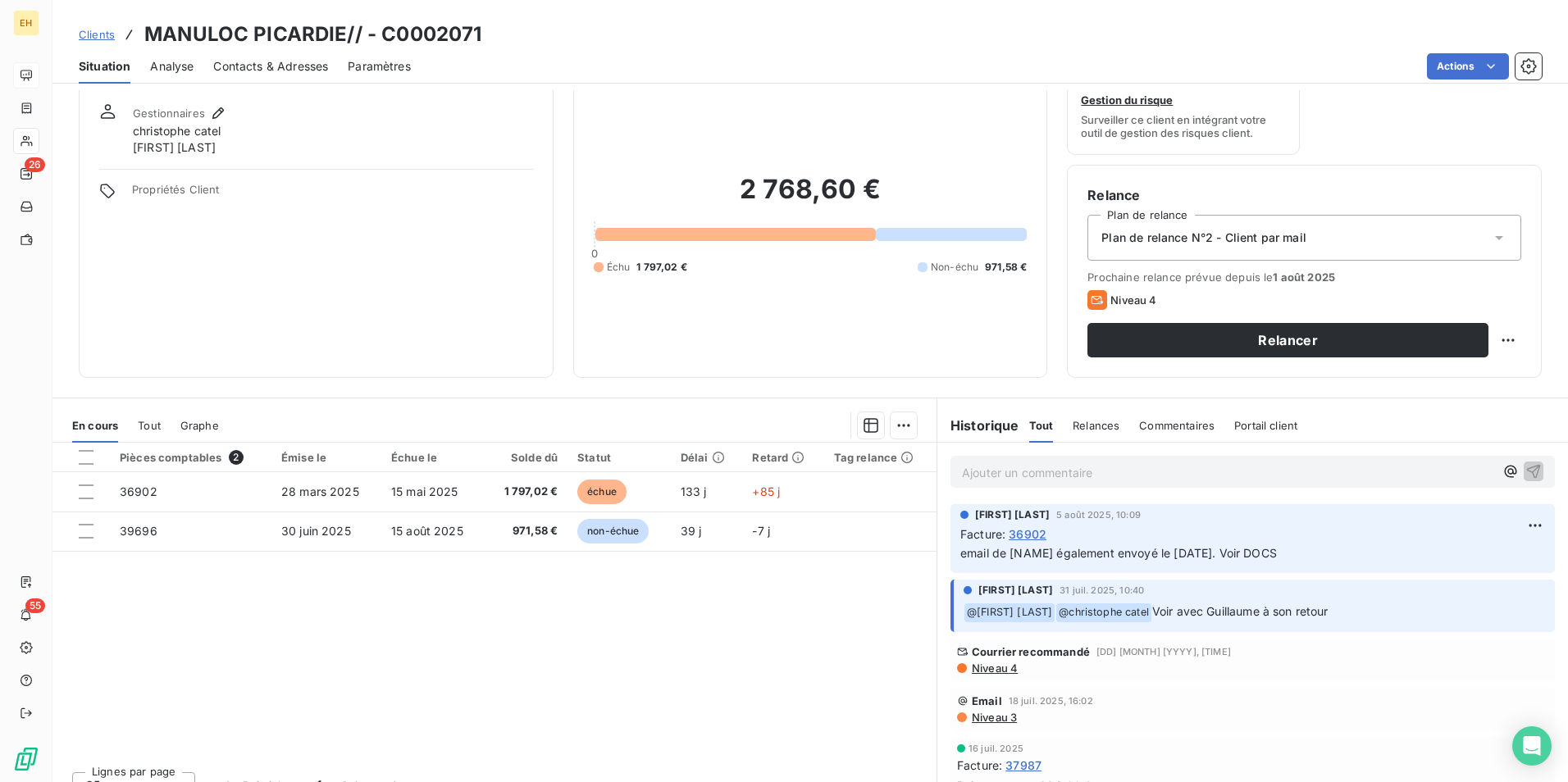 click on "Niveau 4" at bounding box center (994, 668) 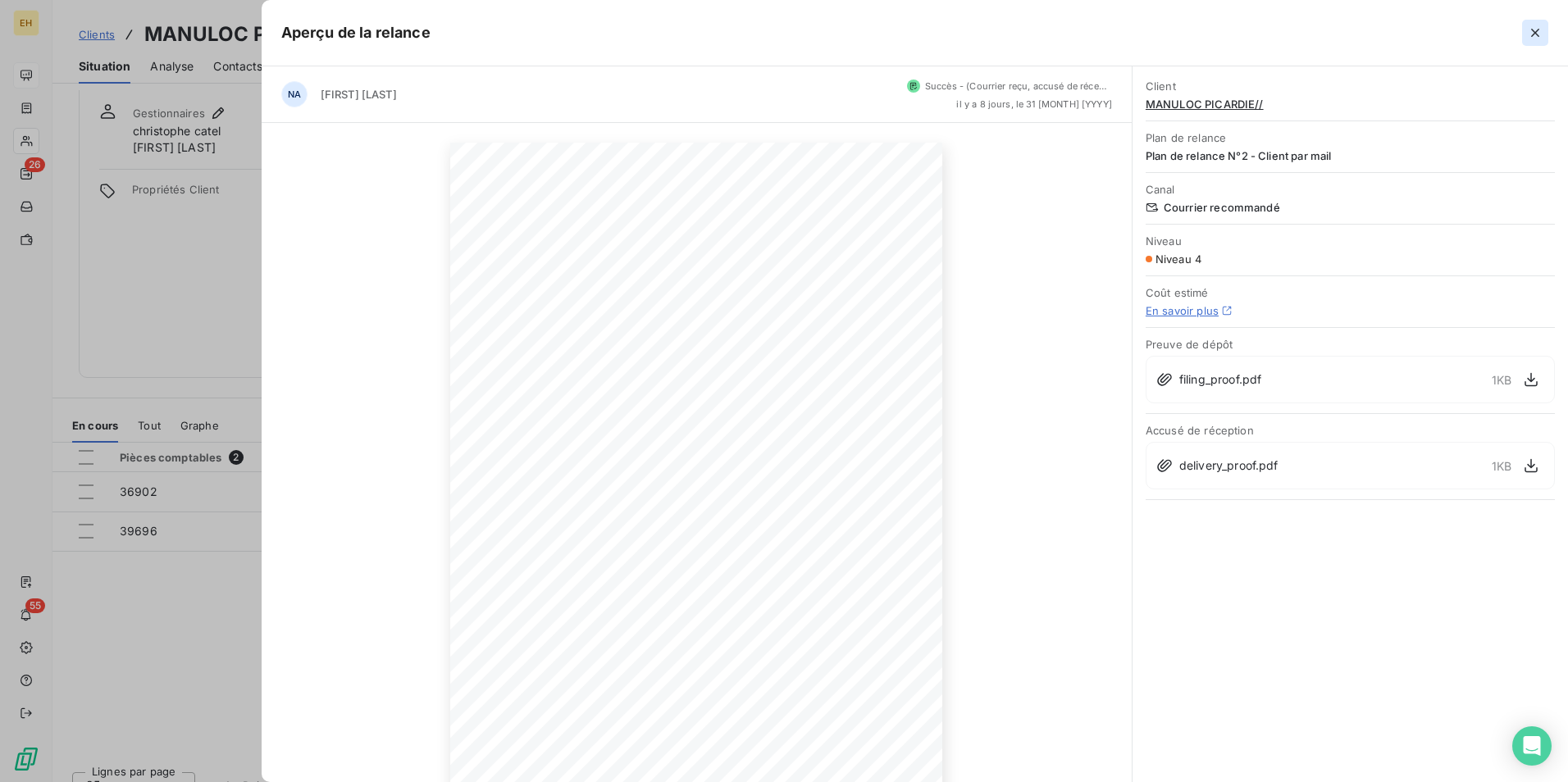 click 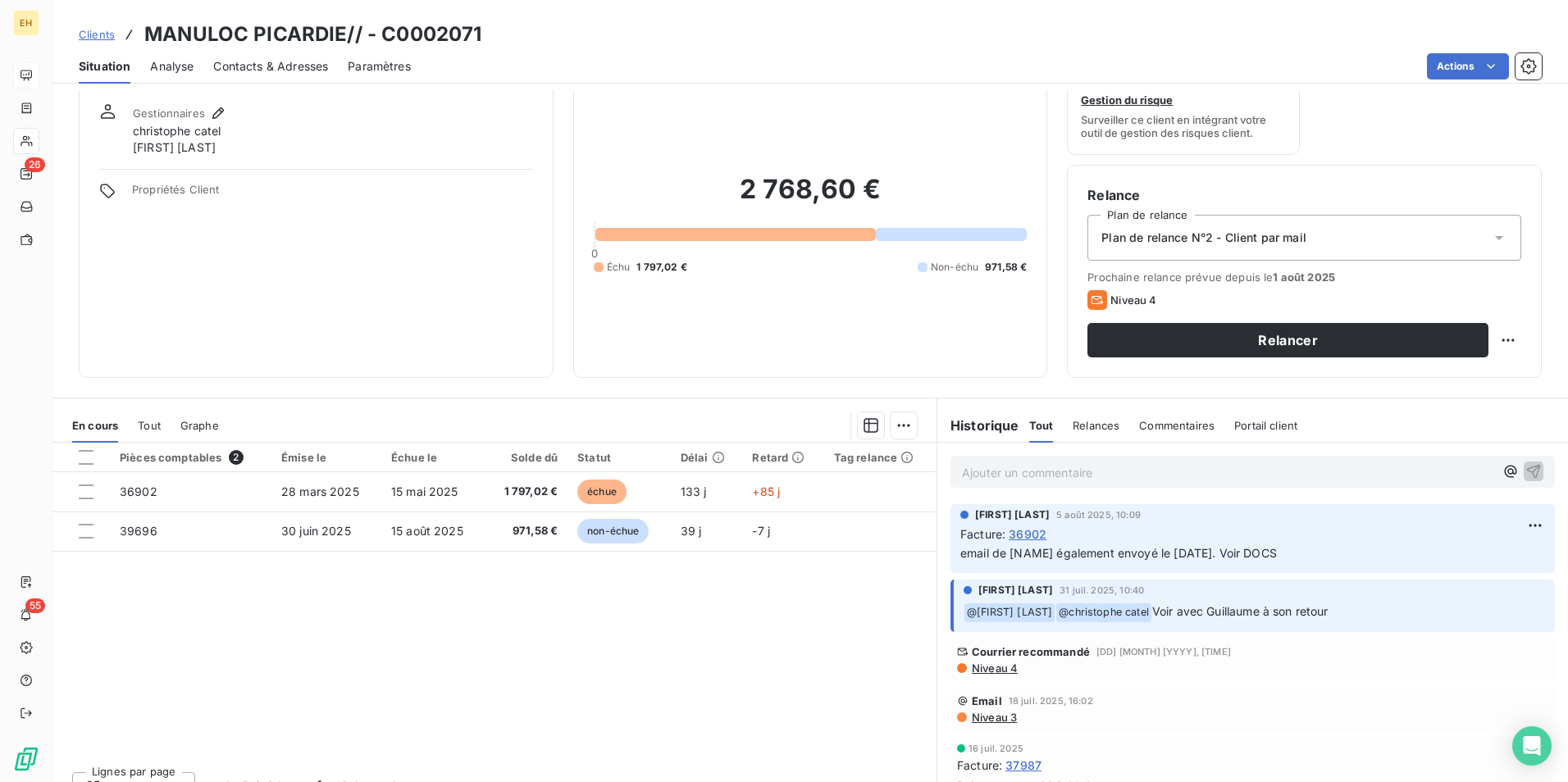 click on "Niveau 4" at bounding box center [994, 668] 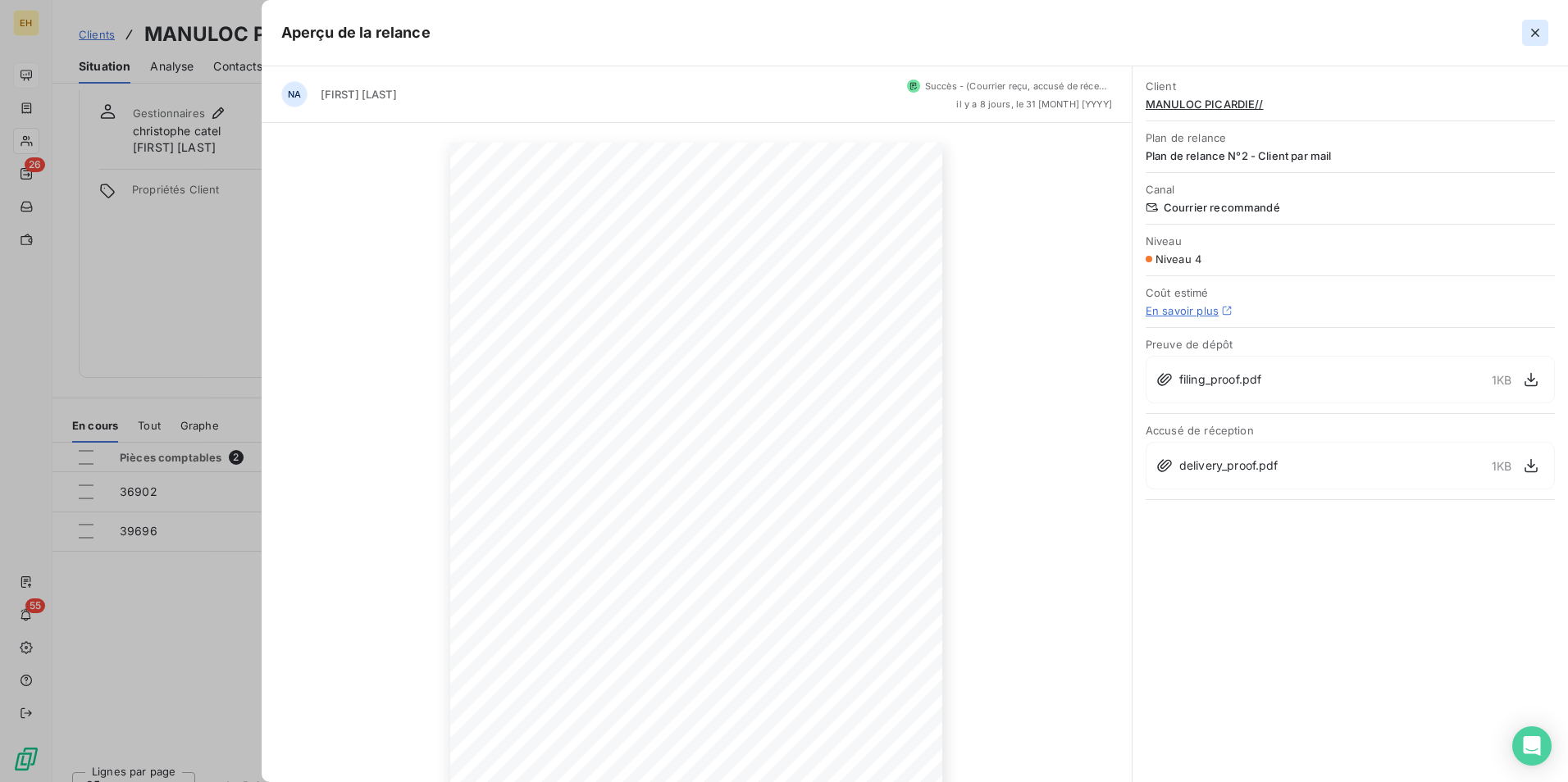 click 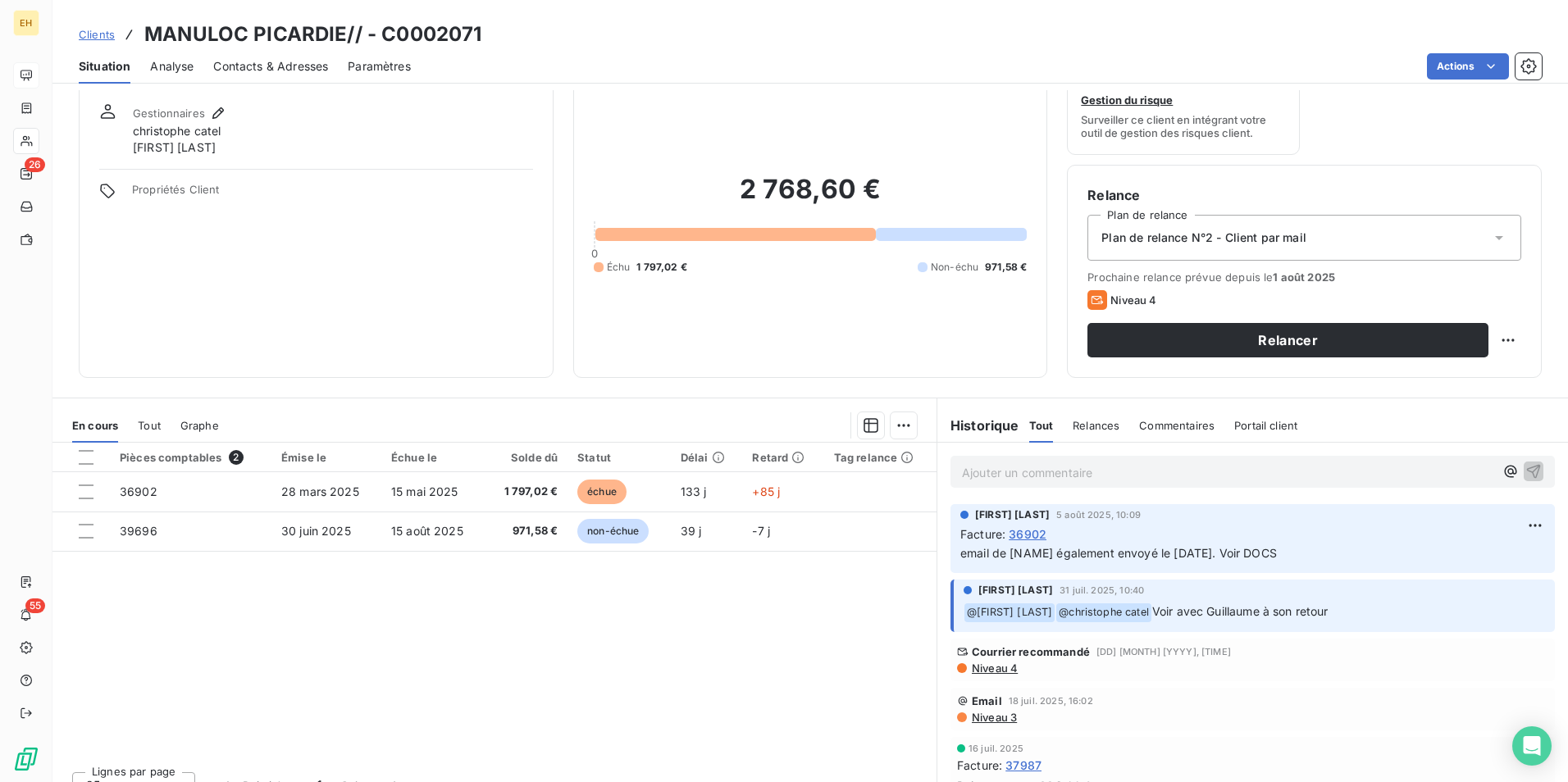 click on "Email [DD] [MONTH] [YYYY], [TIME] Niveau 3" at bounding box center [1252, 709] 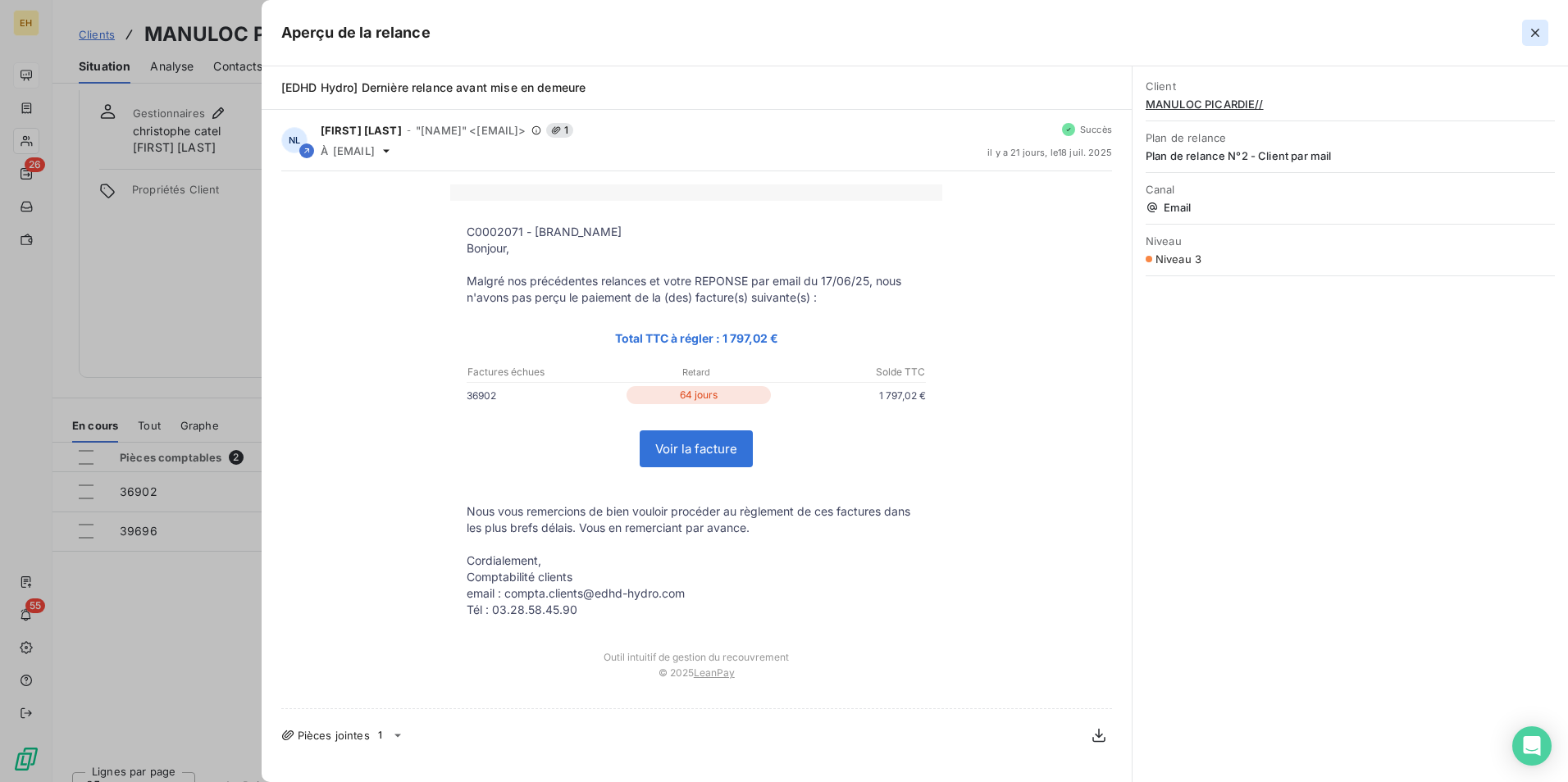 click at bounding box center [1535, 33] 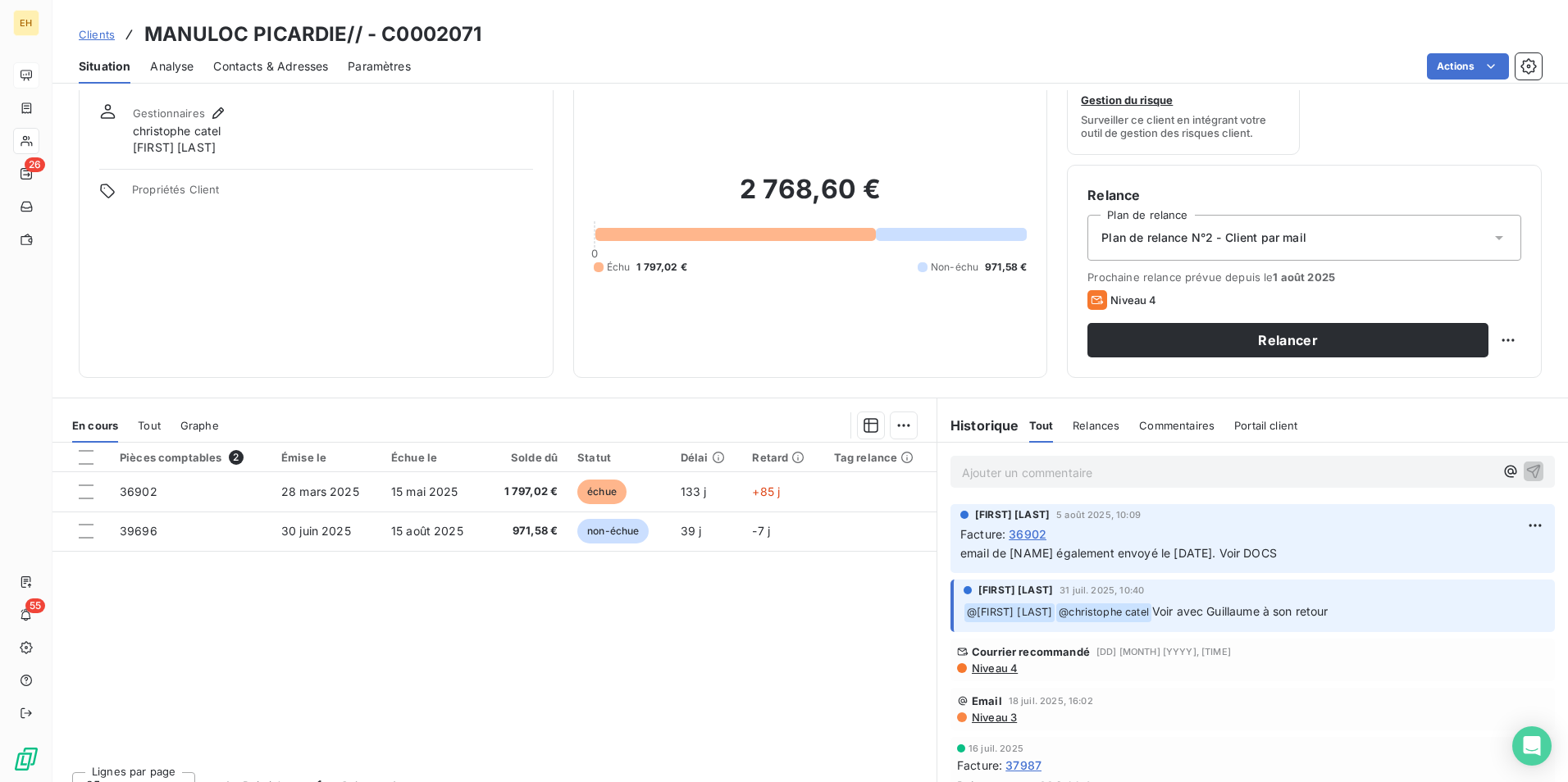 click on "Niveau 4" at bounding box center [994, 668] 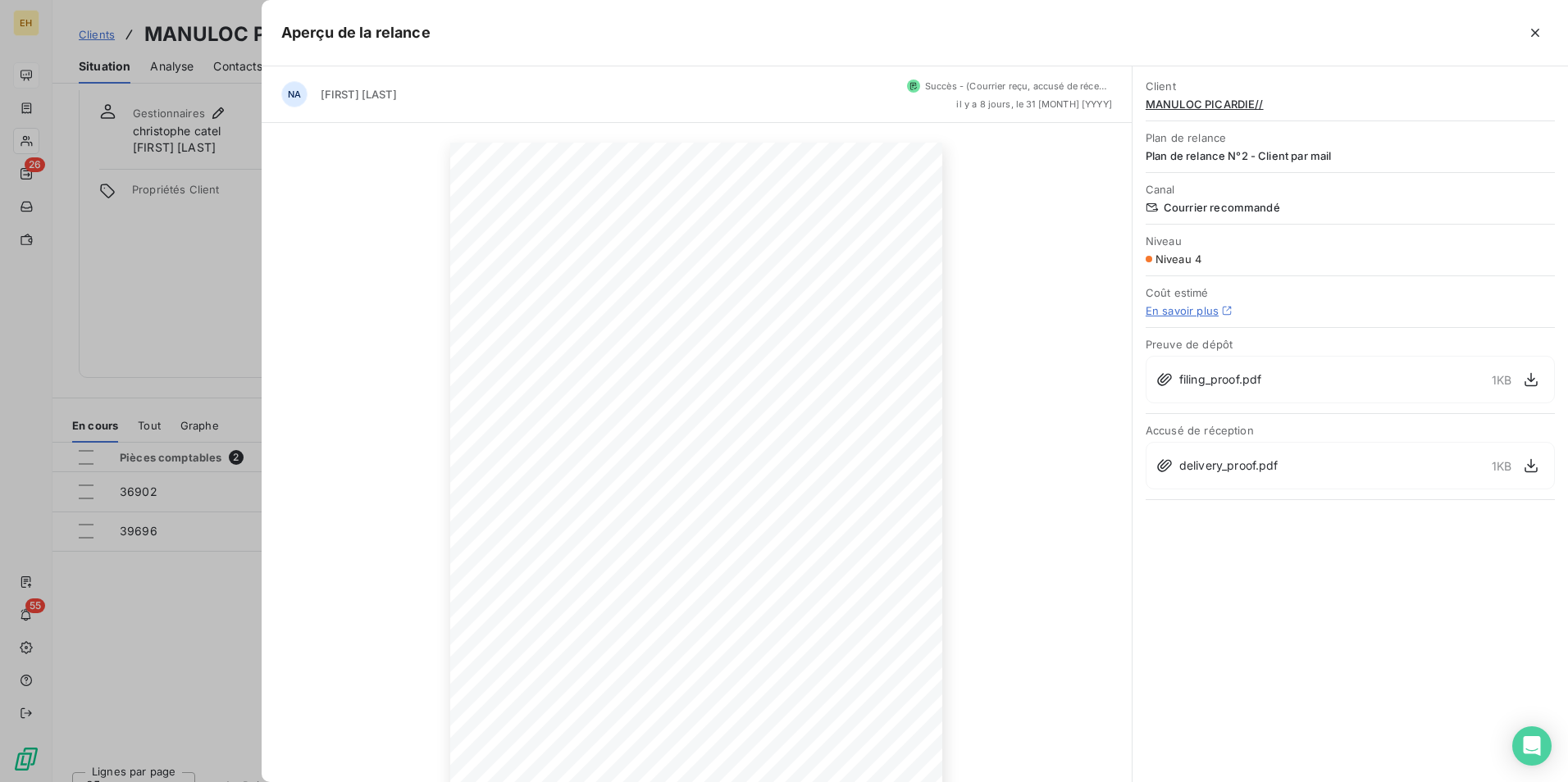 click on "delivery_proof.pdf" at bounding box center [1217, 466] 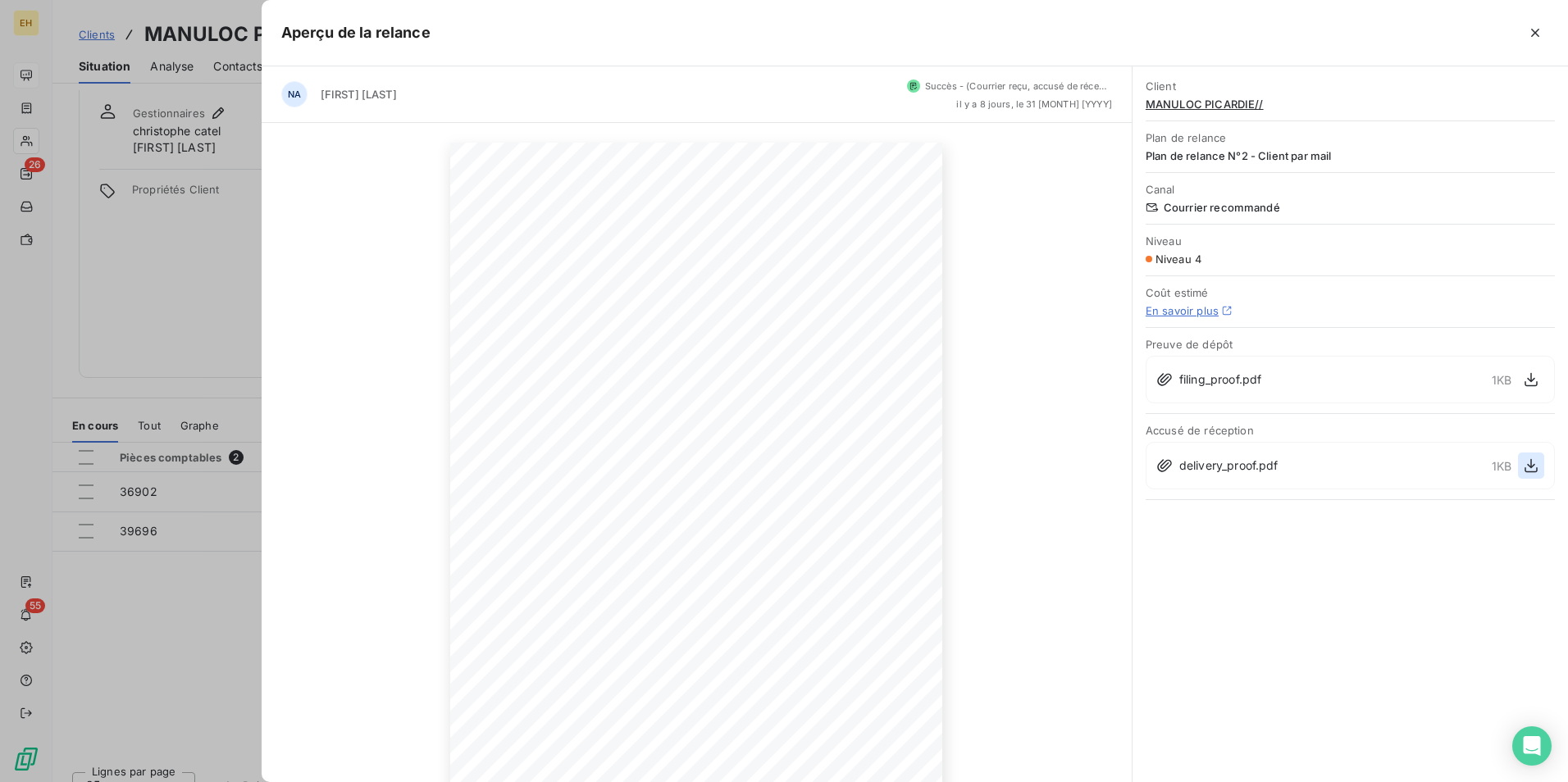 click 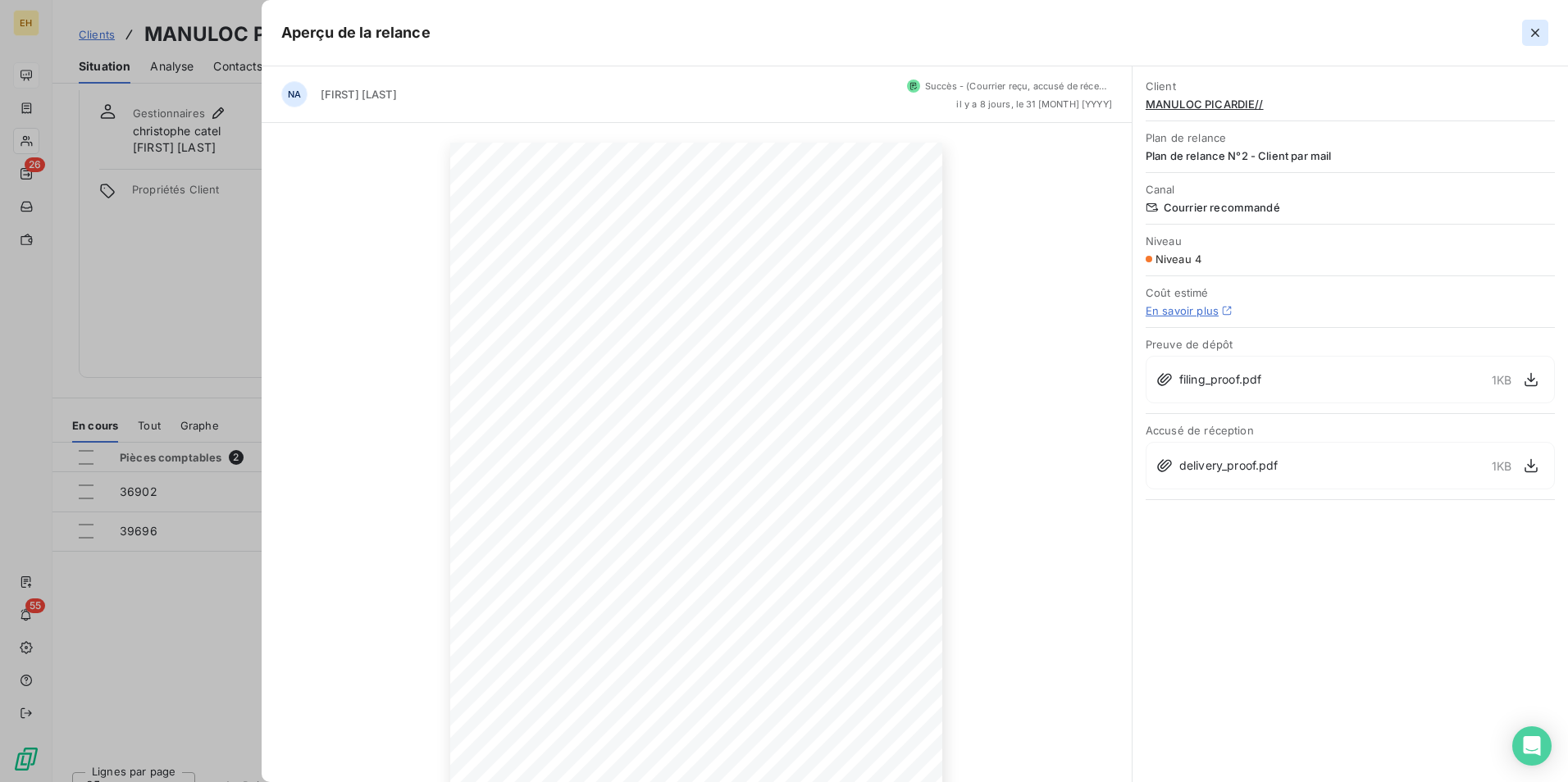 click 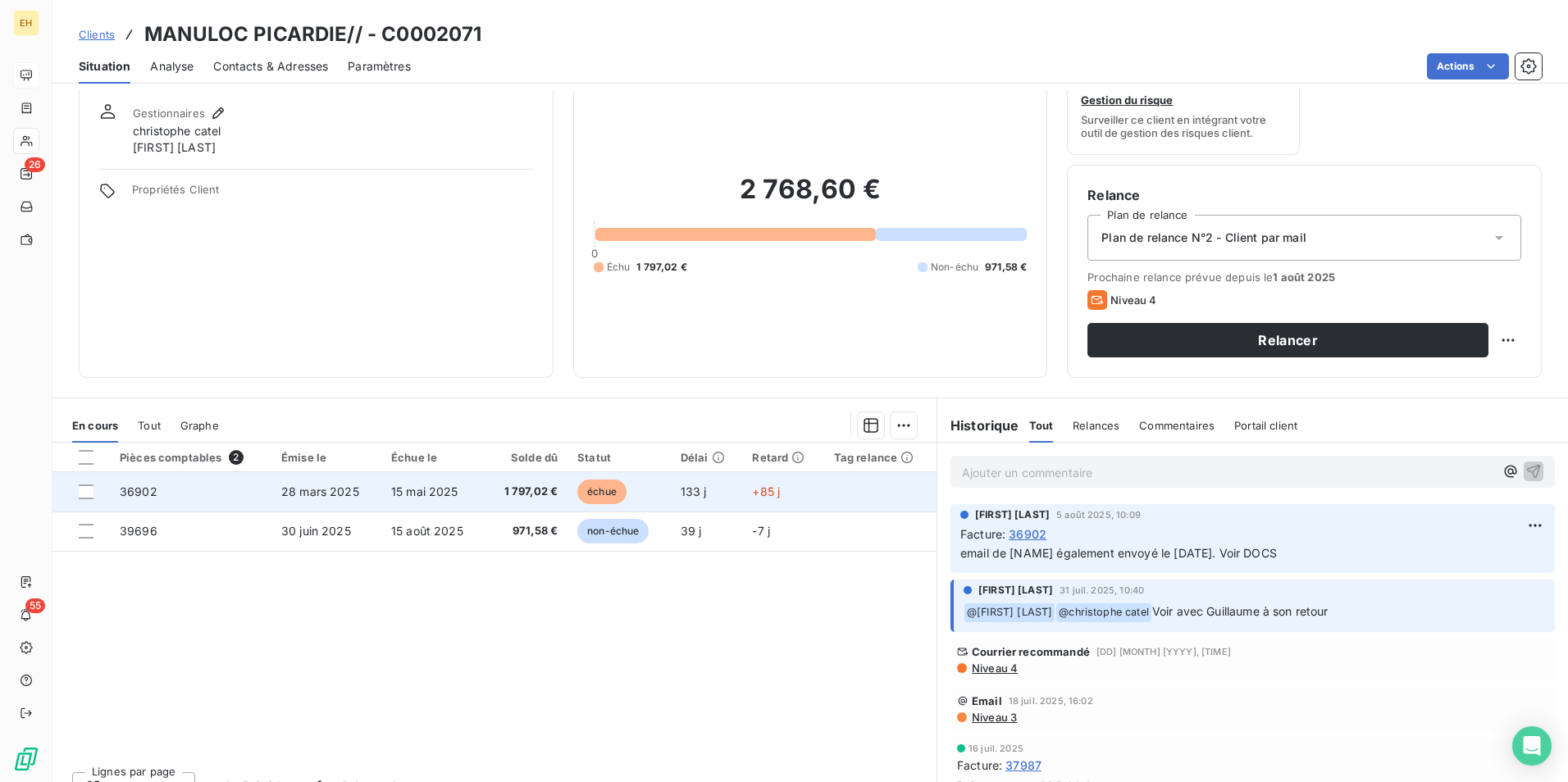 click on "échue" at bounding box center [619, 492] 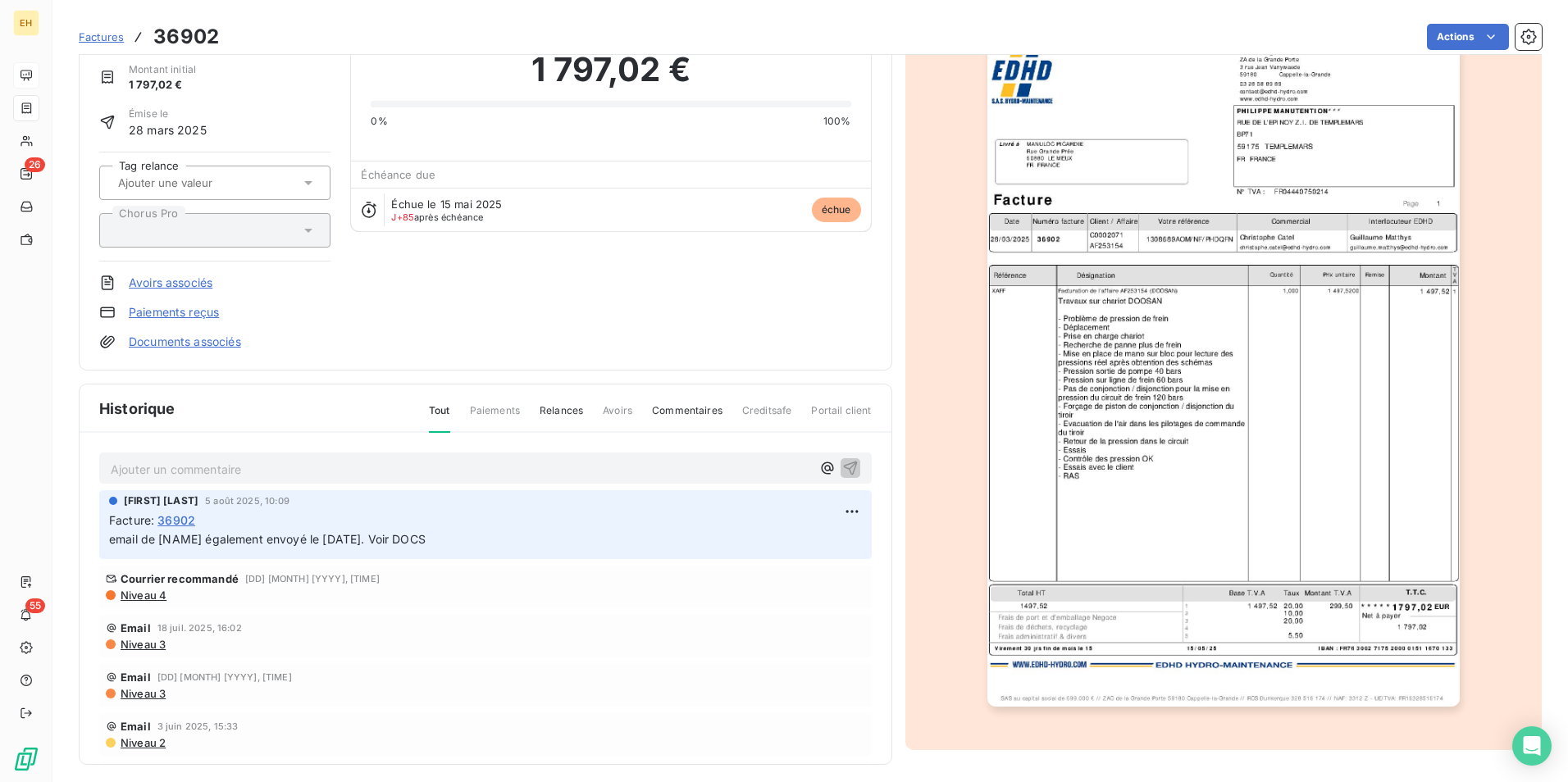 scroll, scrollTop: 78, scrollLeft: 0, axis: vertical 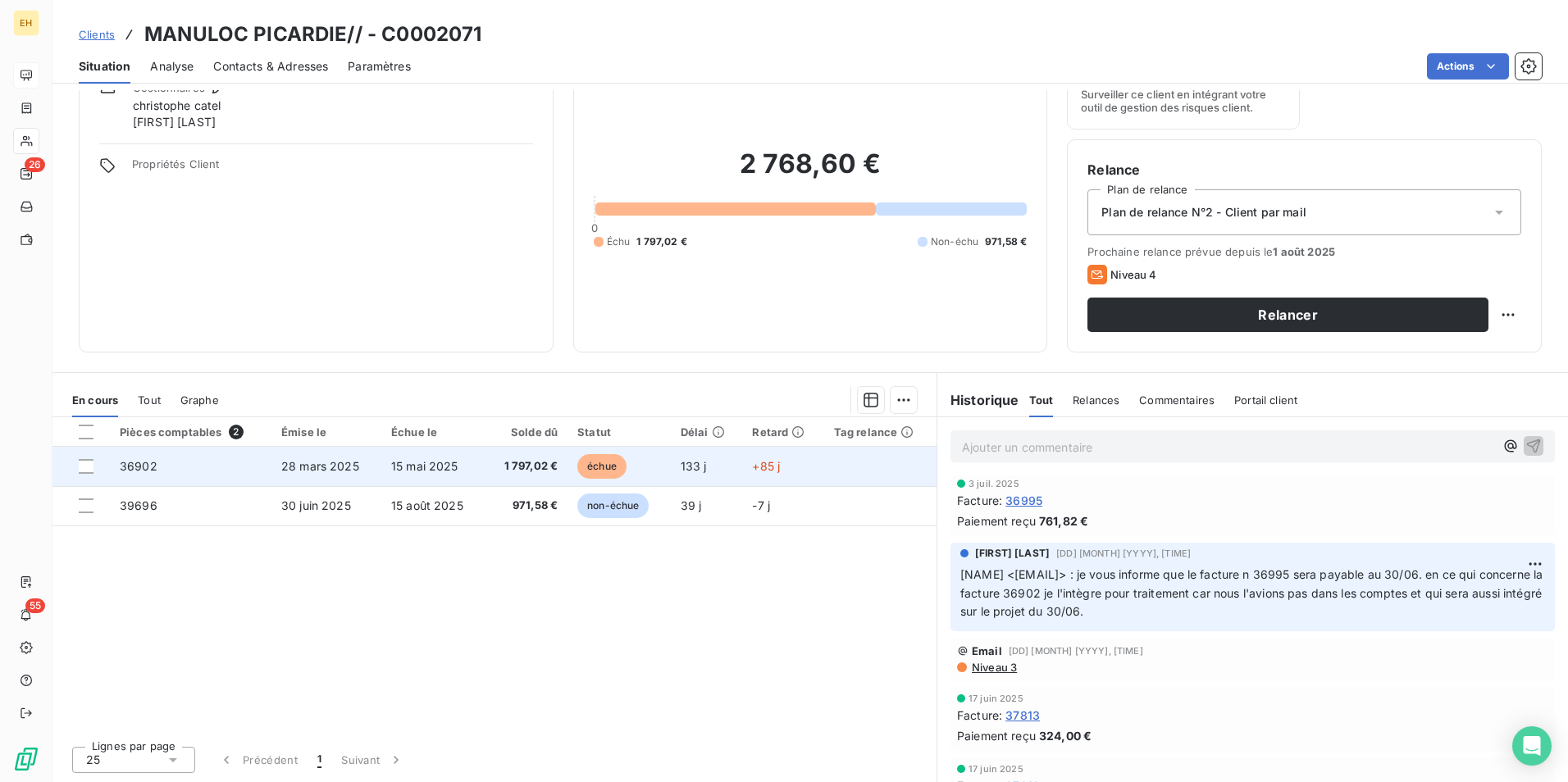 click on "15 mai 2025" at bounding box center (433, 466) 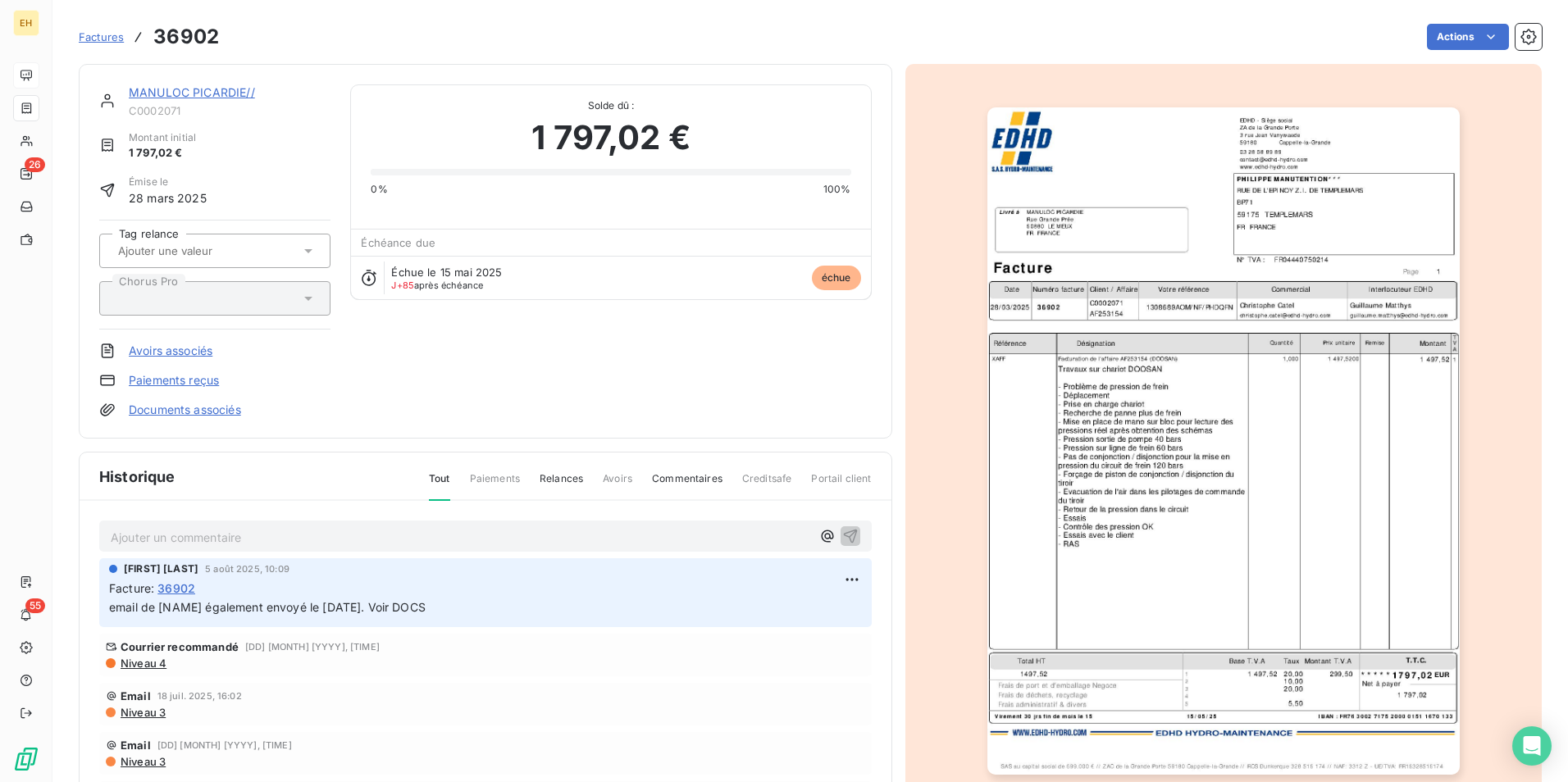 click at bounding box center [1224, 441] 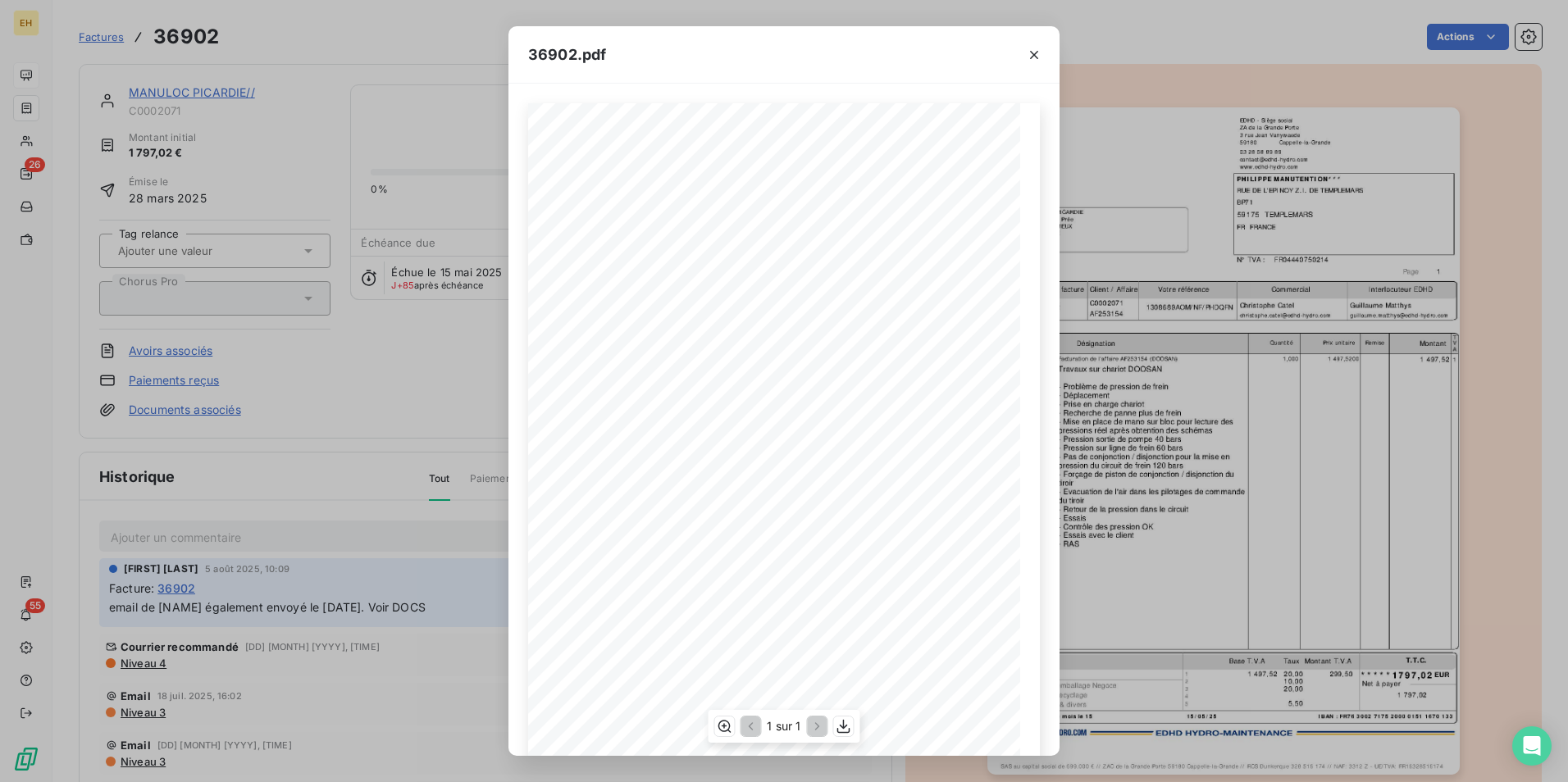 scroll, scrollTop: 62, scrollLeft: 0, axis: vertical 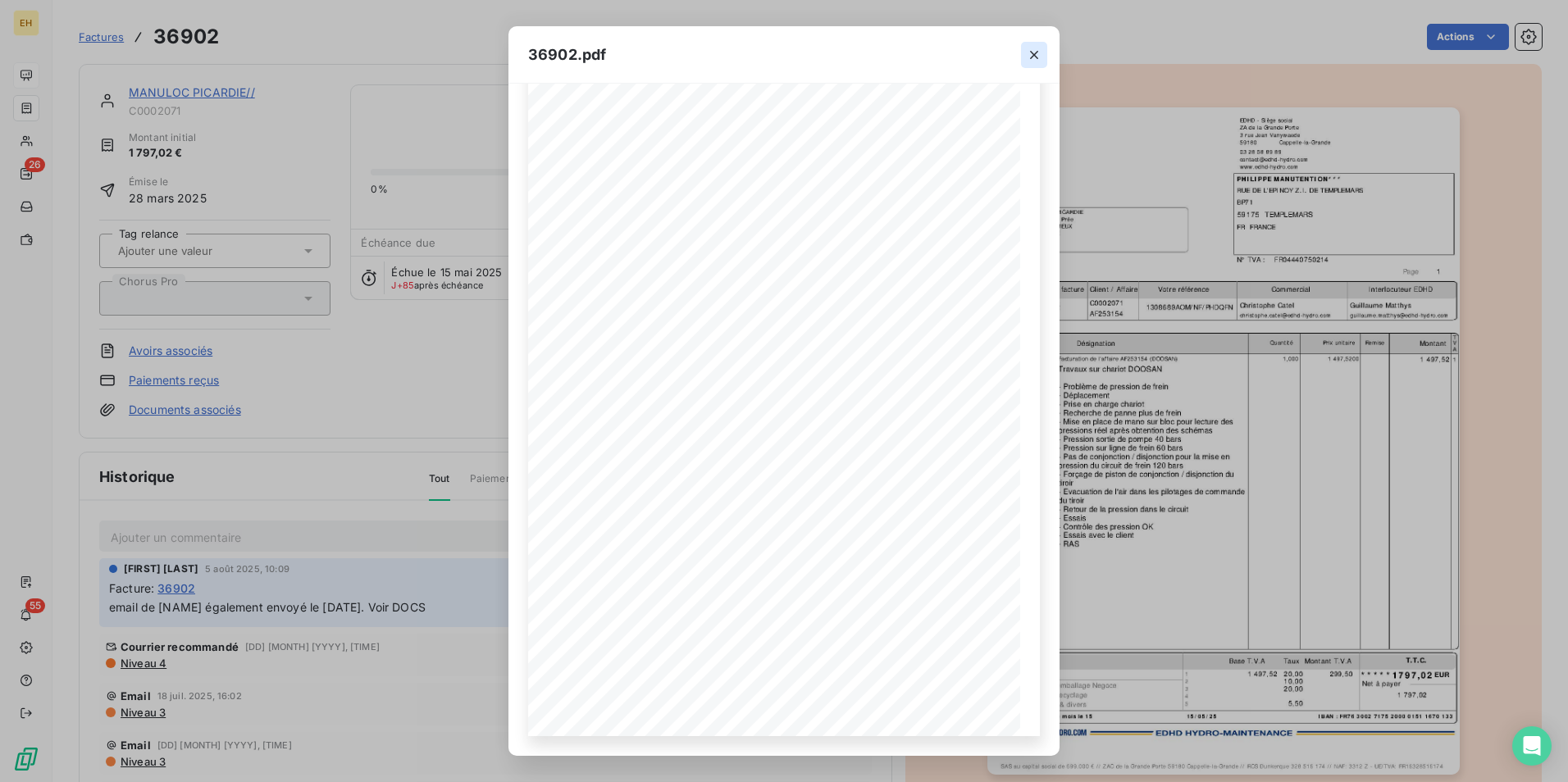 click 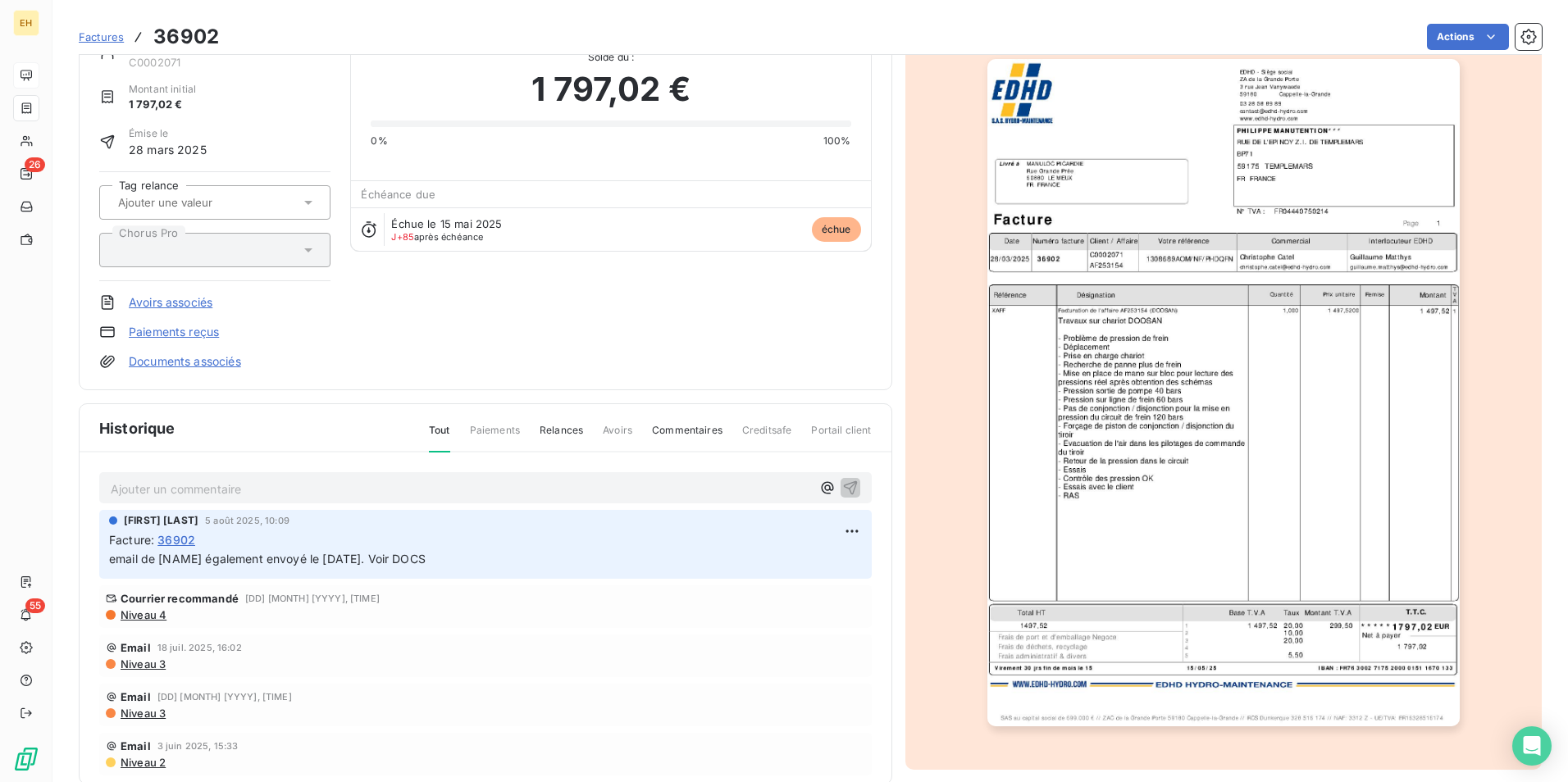 scroll, scrollTop: 0, scrollLeft: 0, axis: both 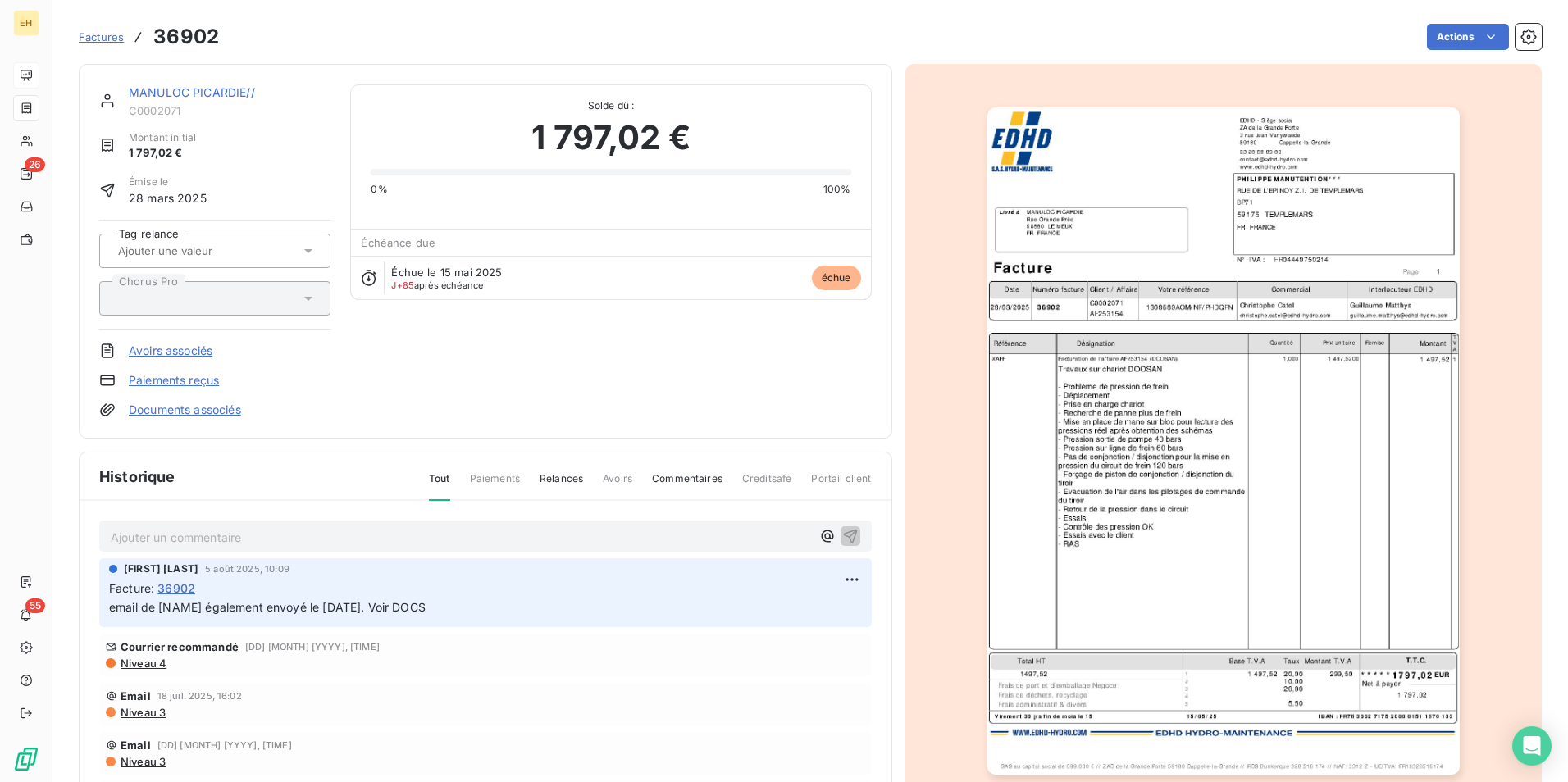 click on "MANULOC PICARDIE//" at bounding box center (192, 92) 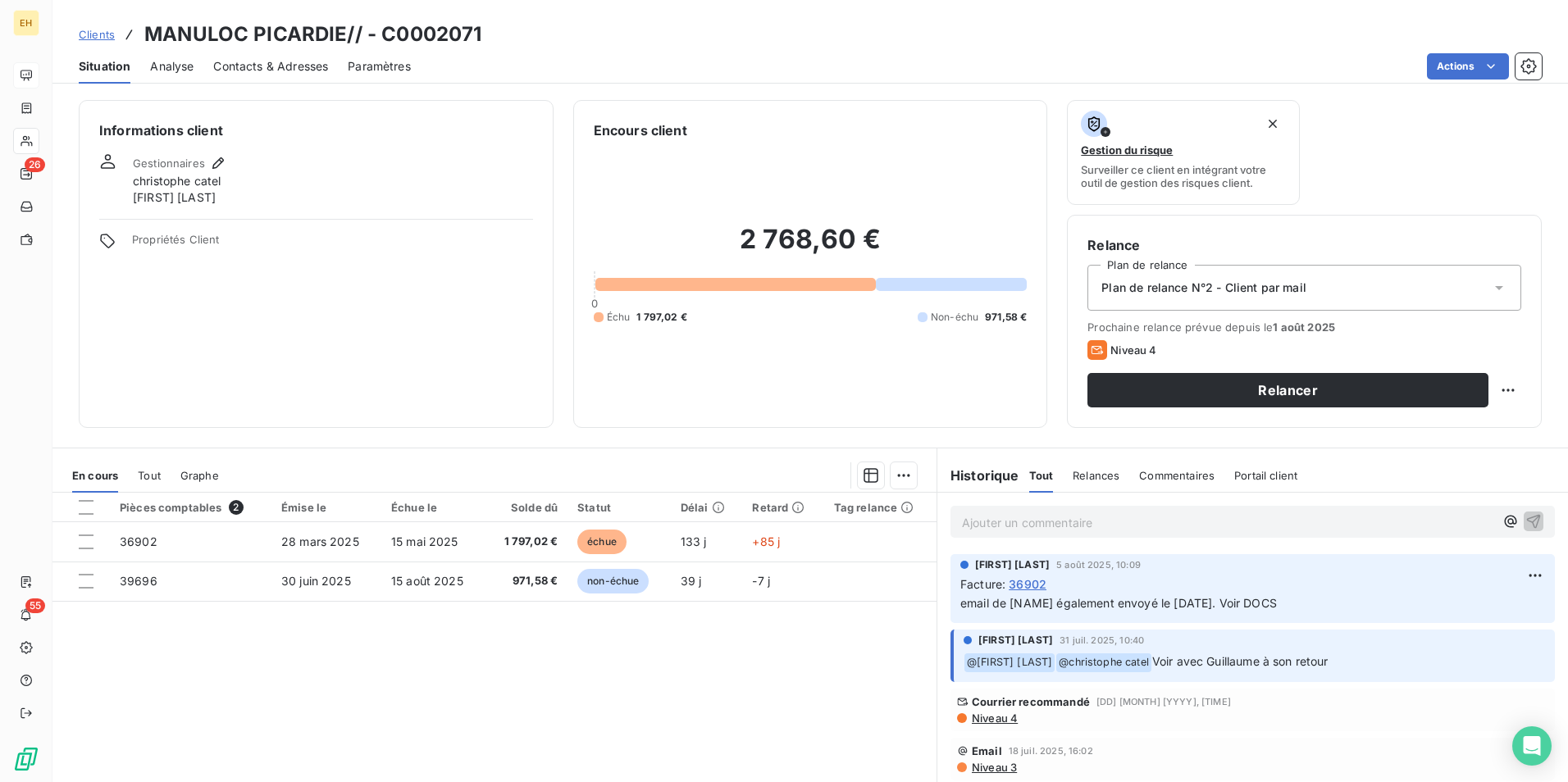 click on "Niveau 4" at bounding box center [994, 718] 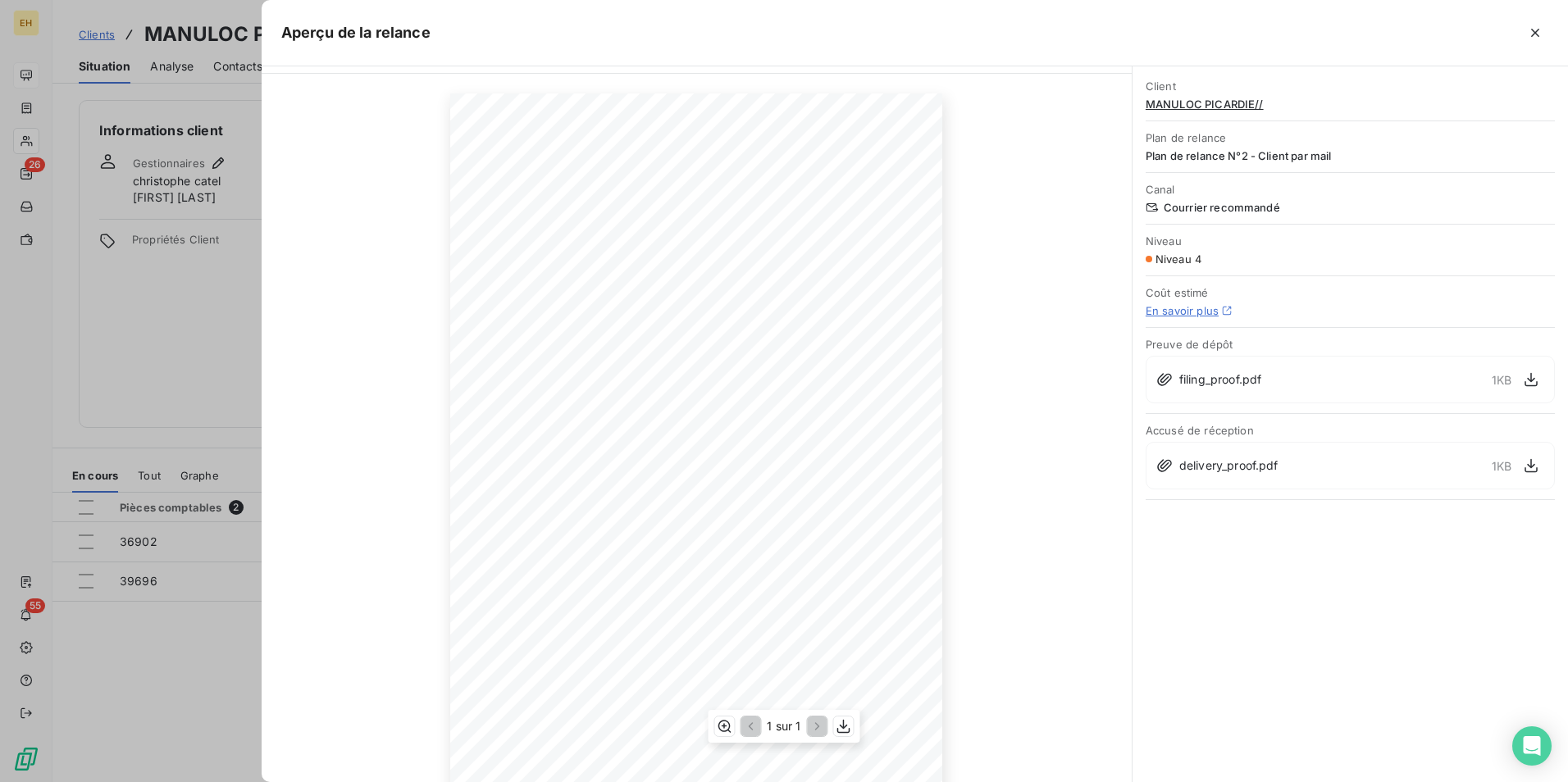 scroll, scrollTop: 76, scrollLeft: 0, axis: vertical 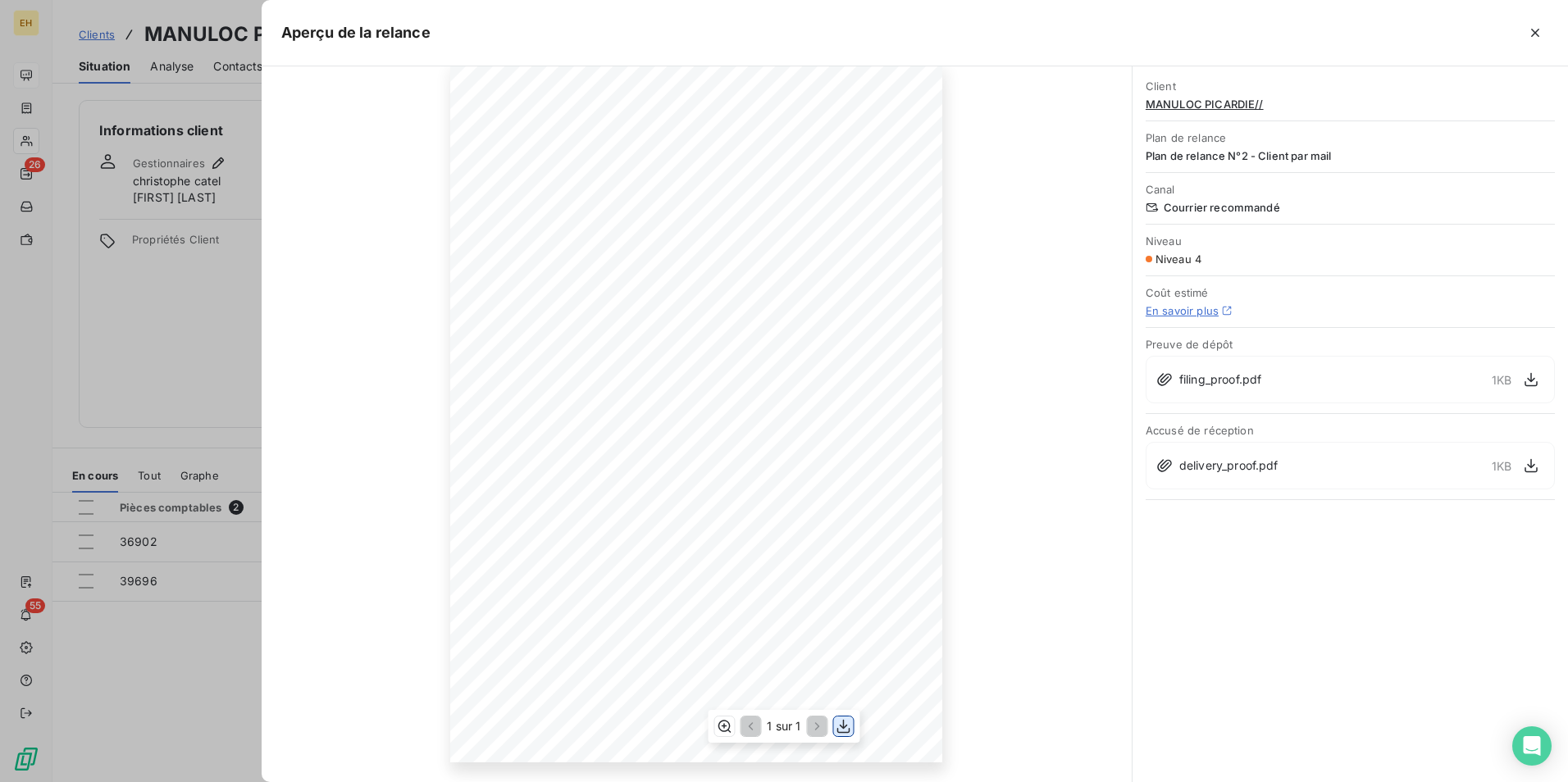 click 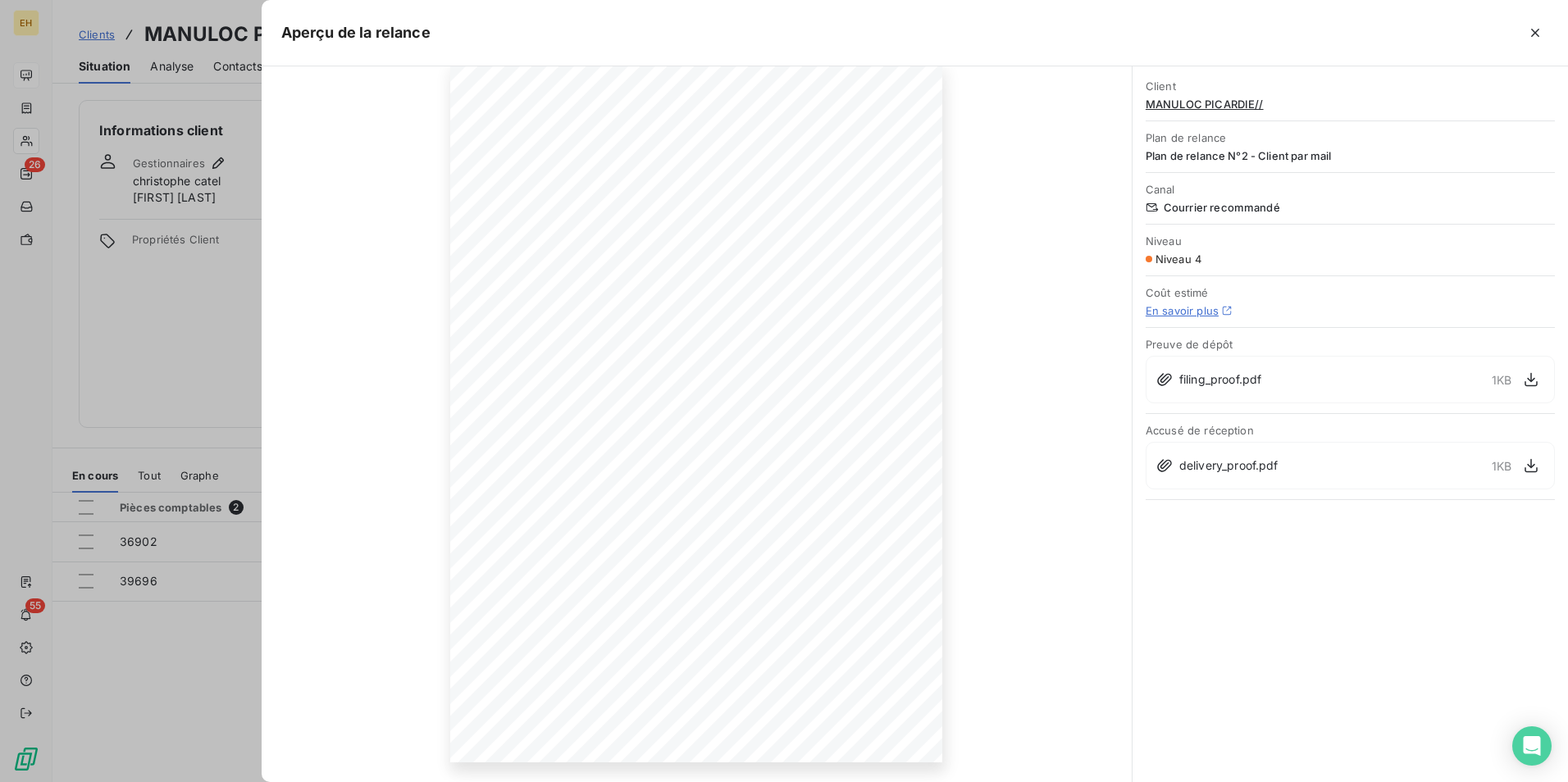 scroll, scrollTop: 0, scrollLeft: 0, axis: both 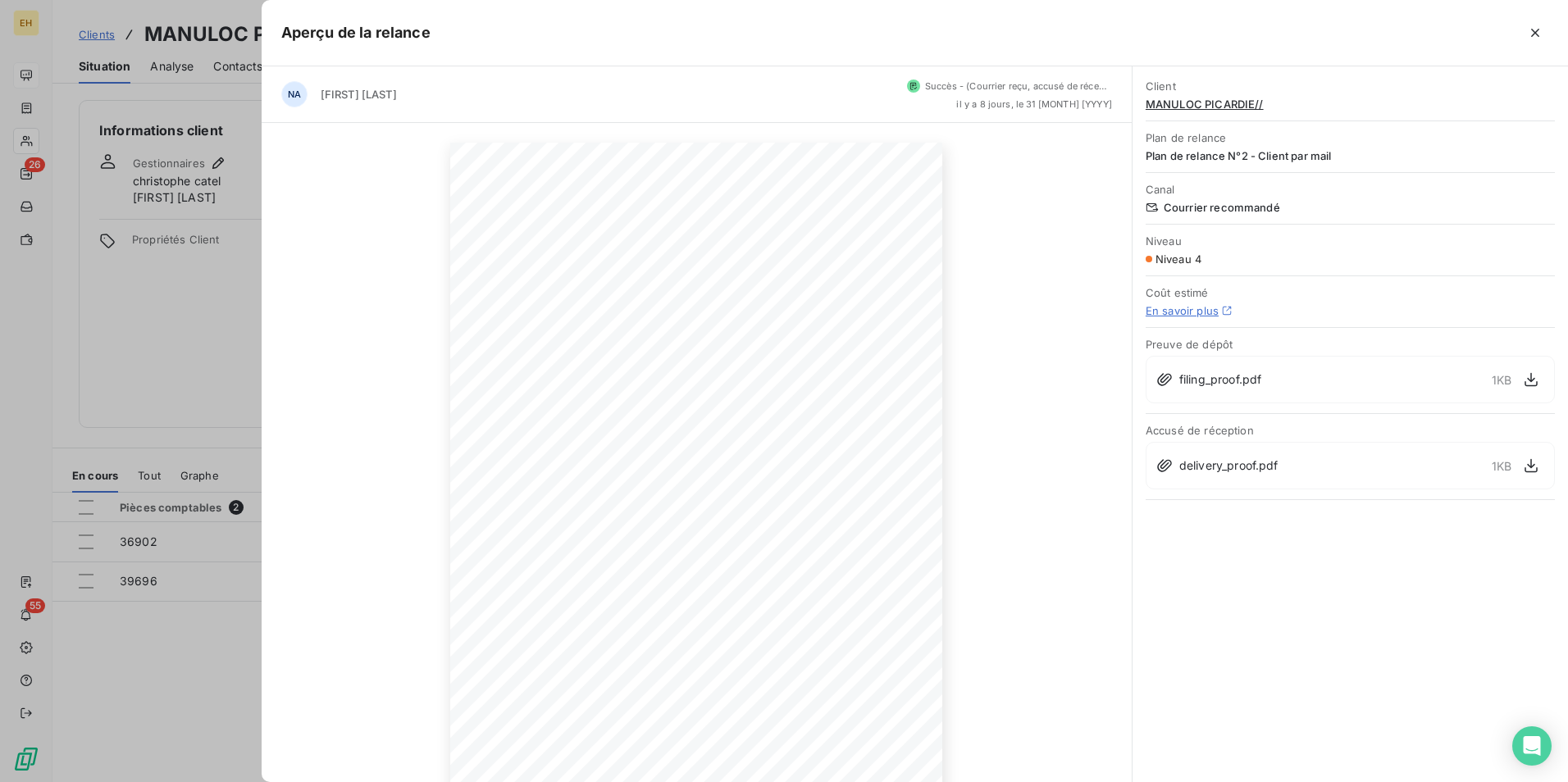 click 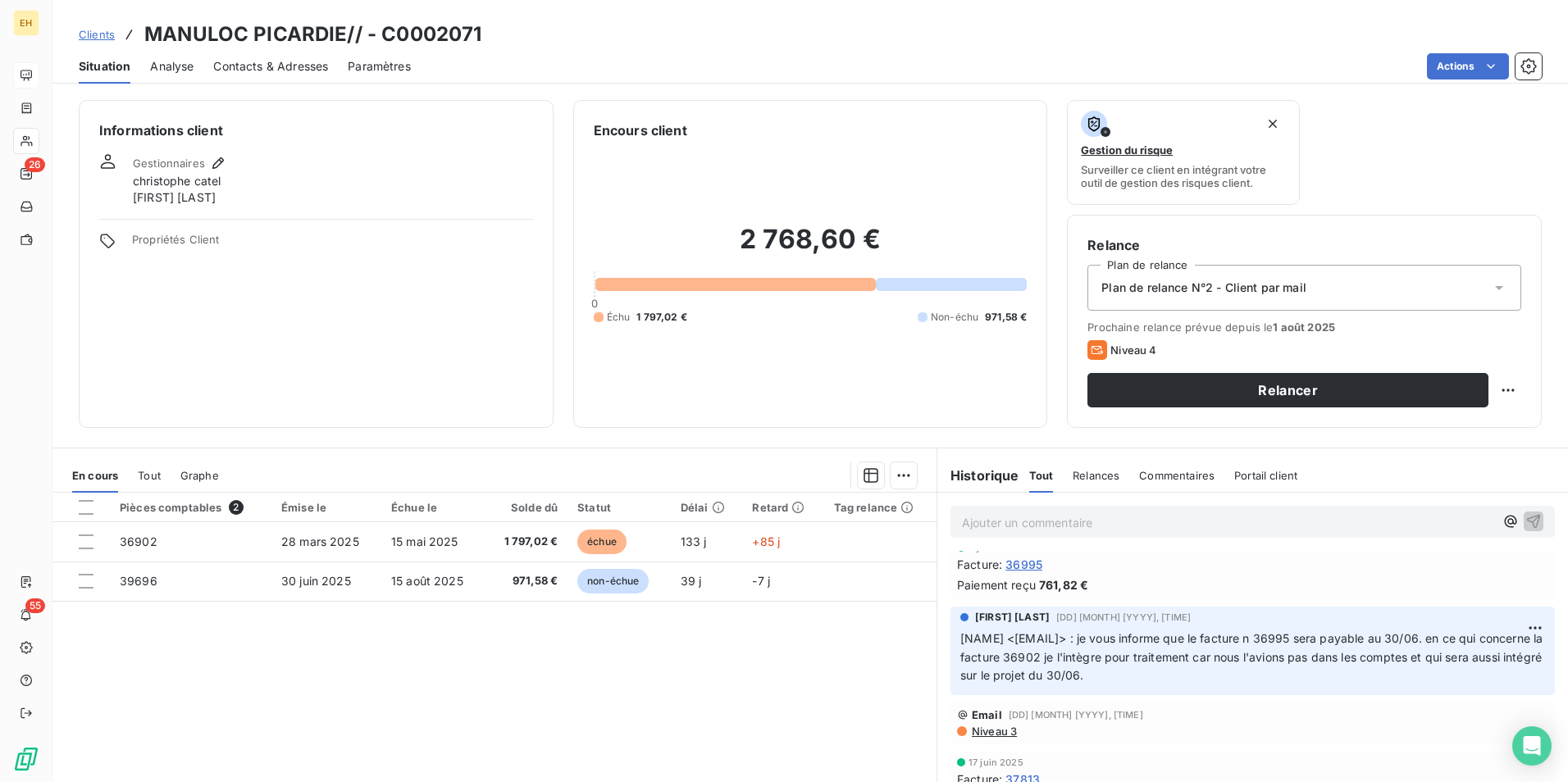 scroll, scrollTop: 328, scrollLeft: 0, axis: vertical 